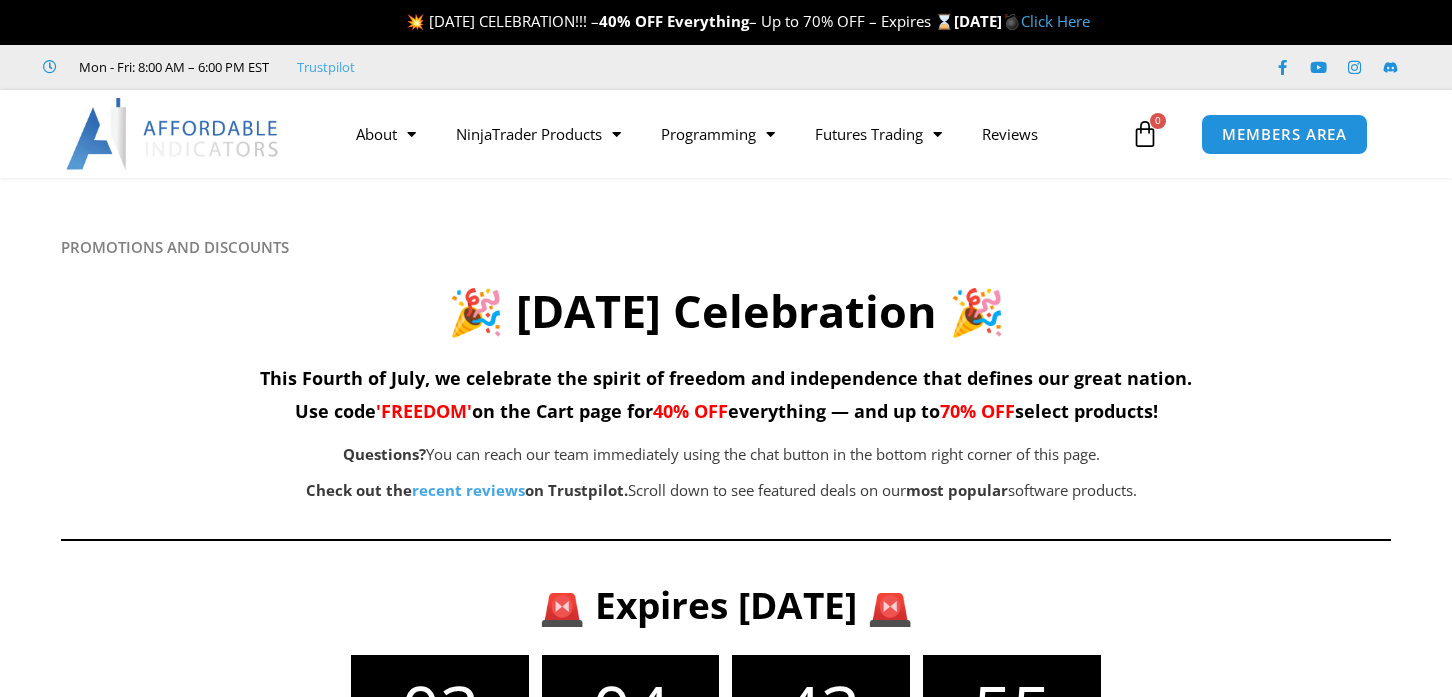 scroll, scrollTop: 0, scrollLeft: 0, axis: both 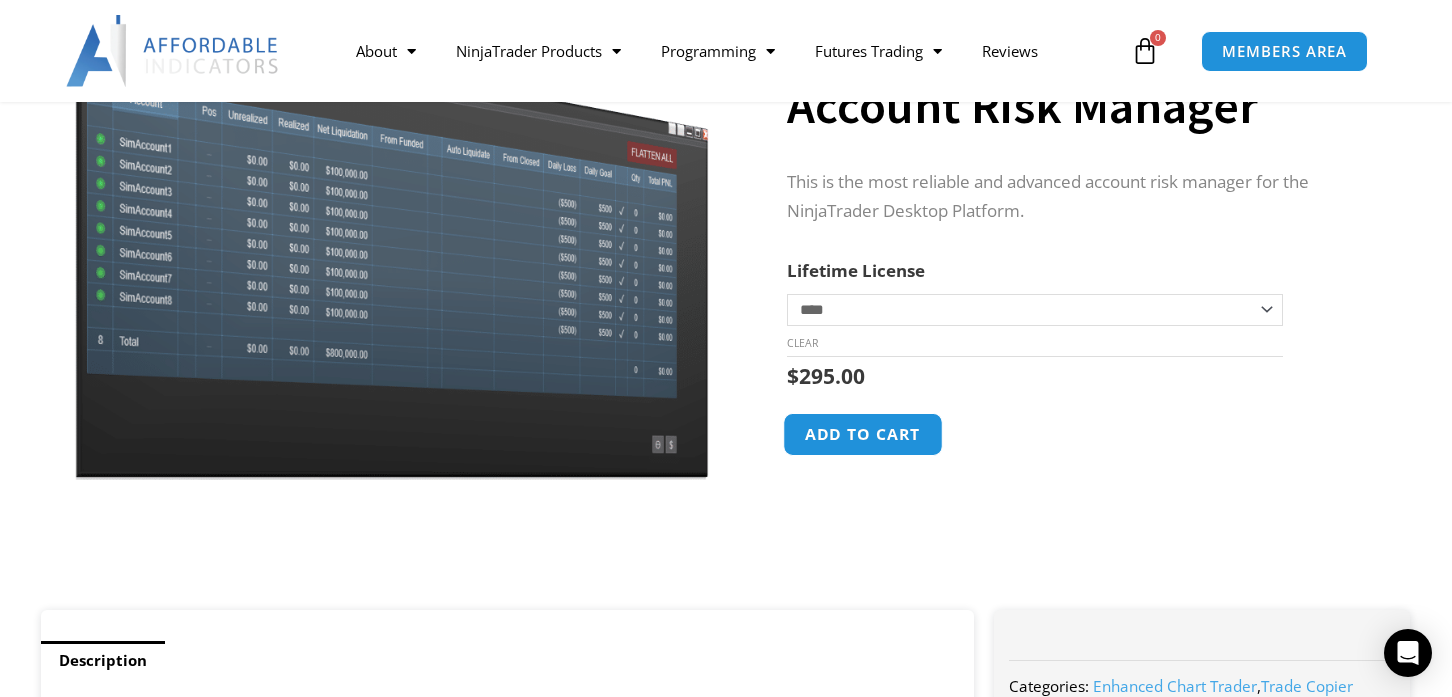 click on "Add to cart" 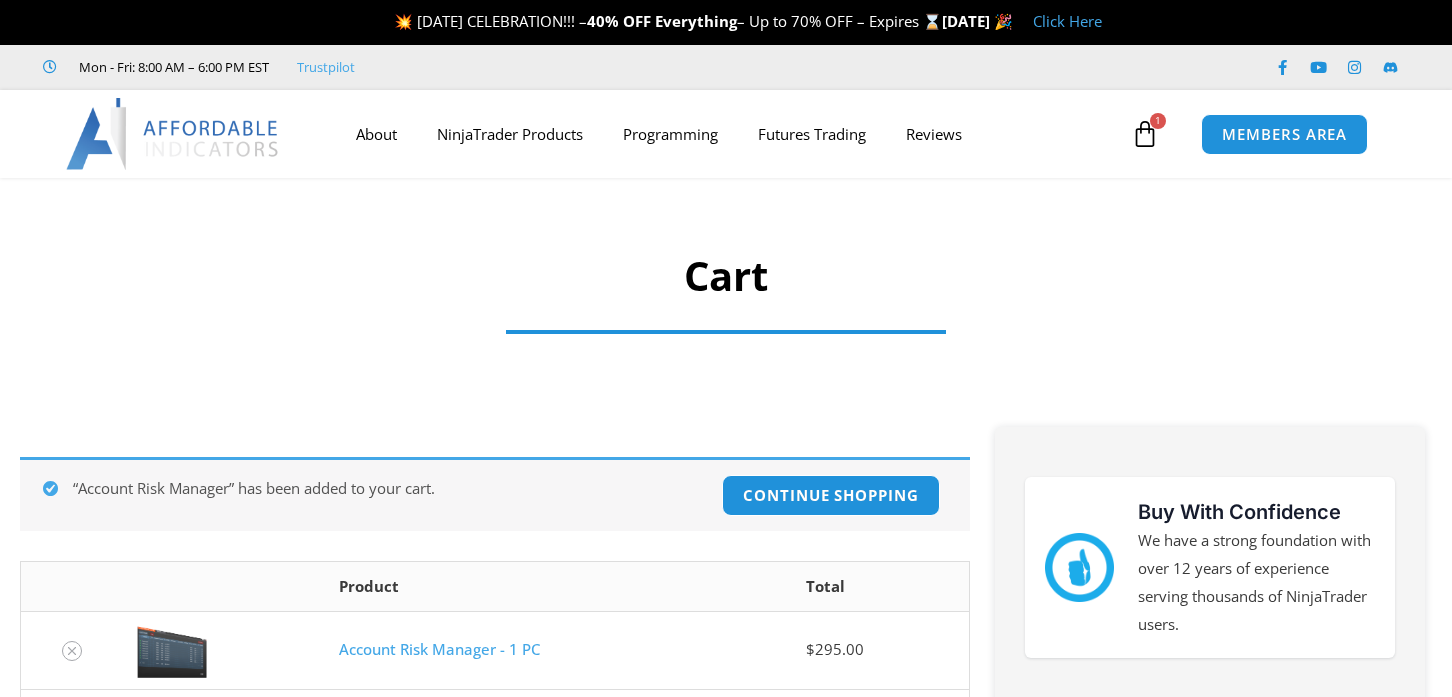 scroll, scrollTop: 0, scrollLeft: 0, axis: both 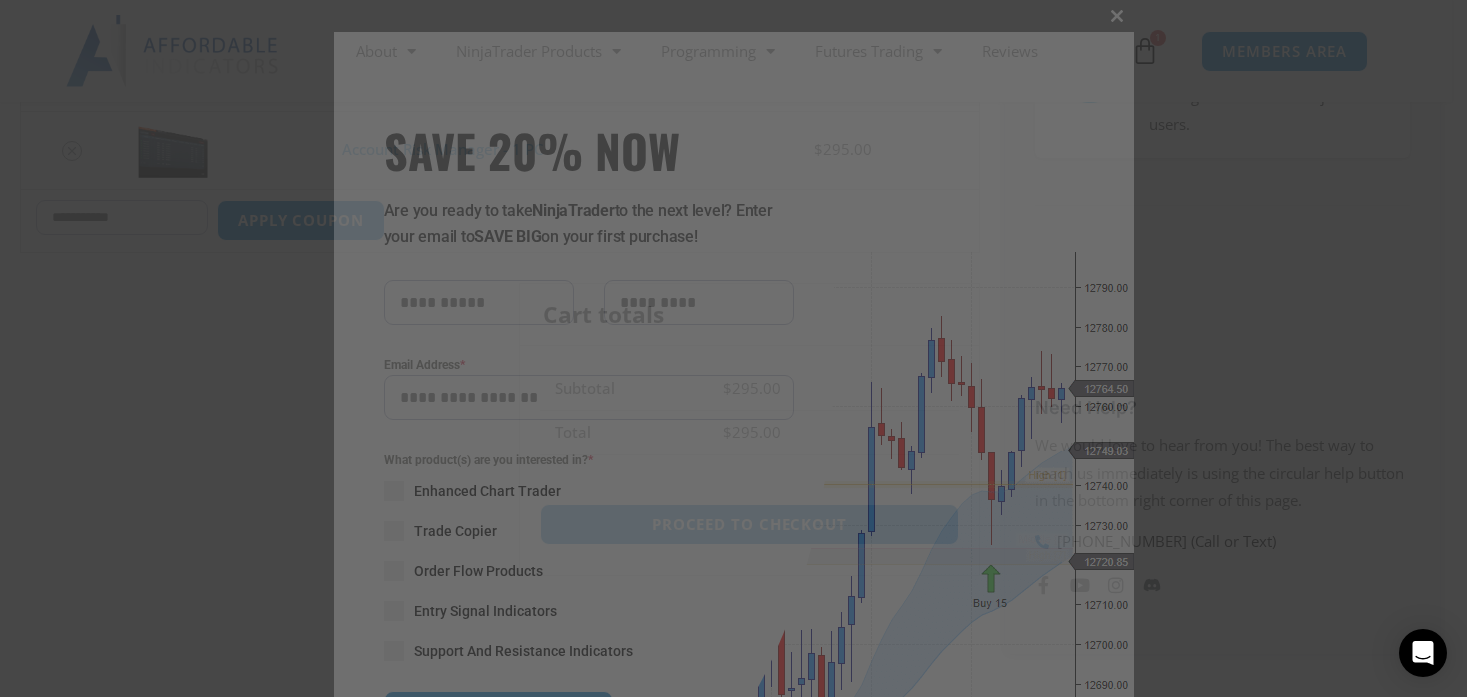 click at bounding box center [1118, 16] 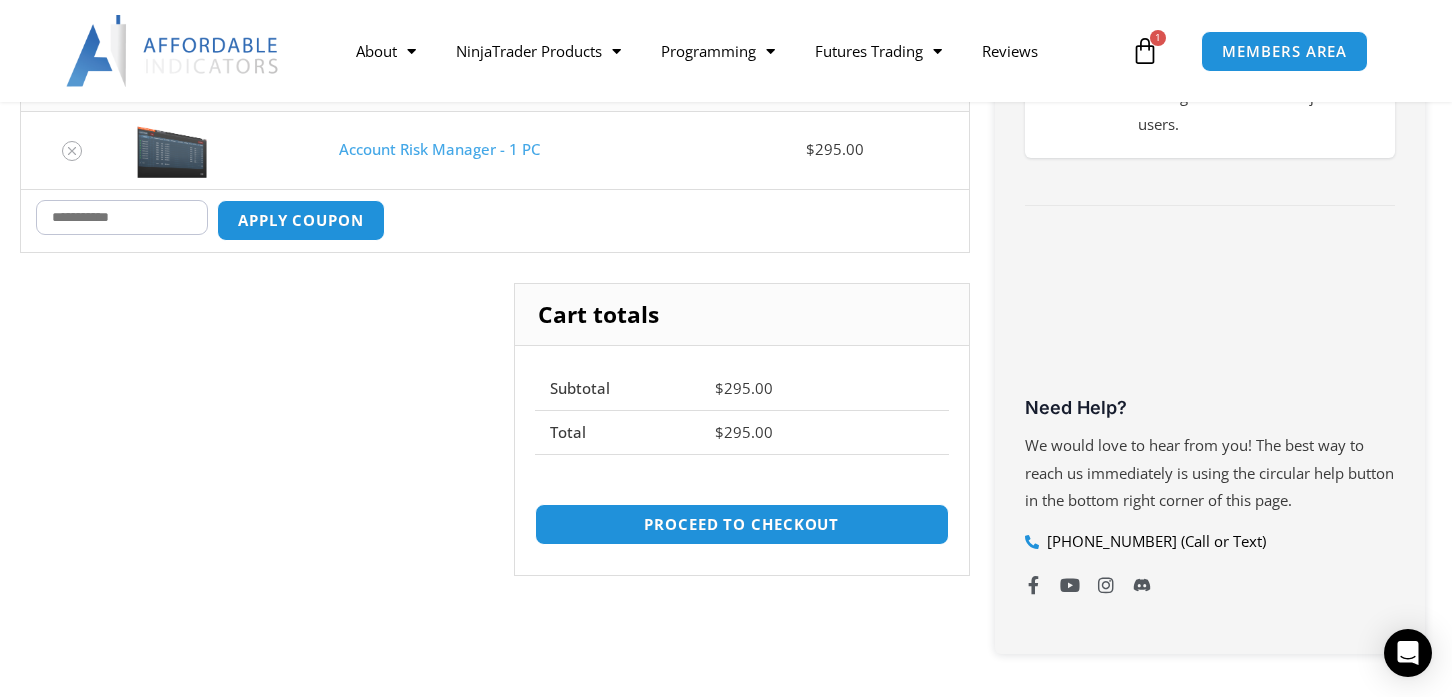 click on "Coupon:" at bounding box center [122, 217] 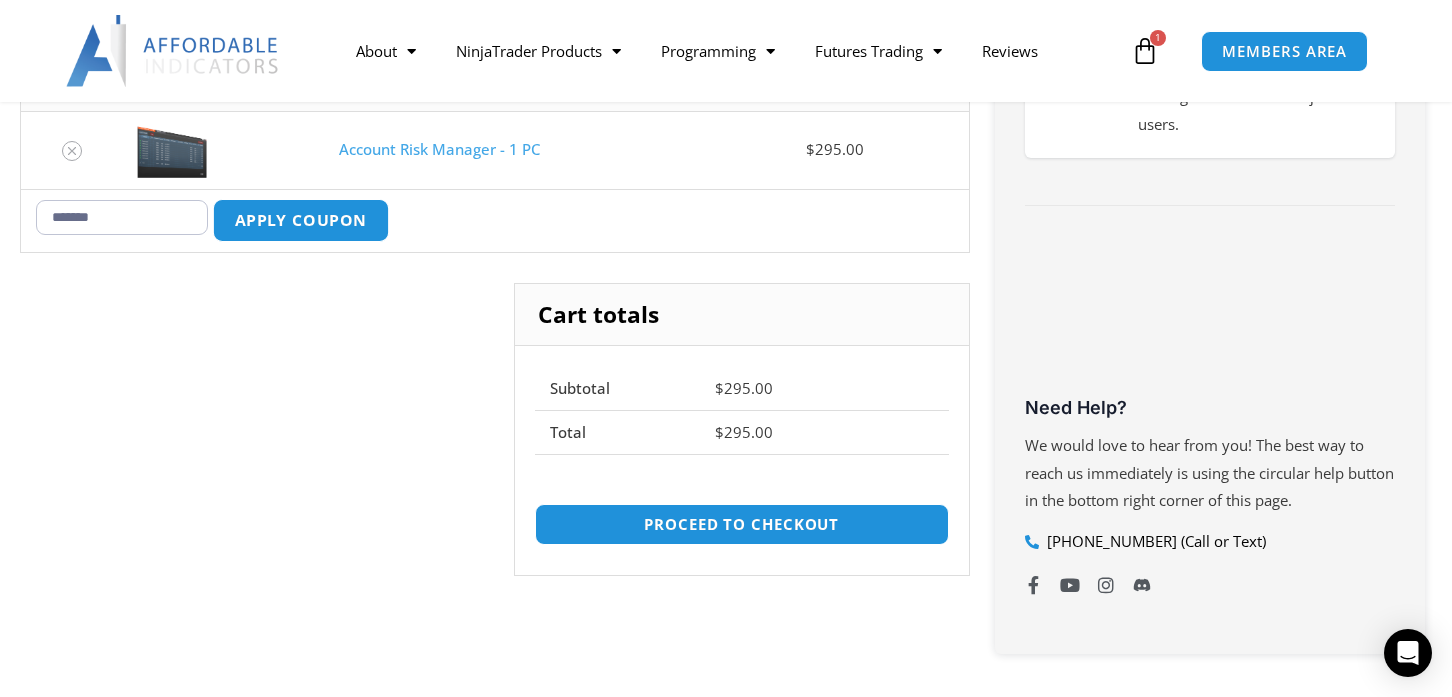 type on "*******" 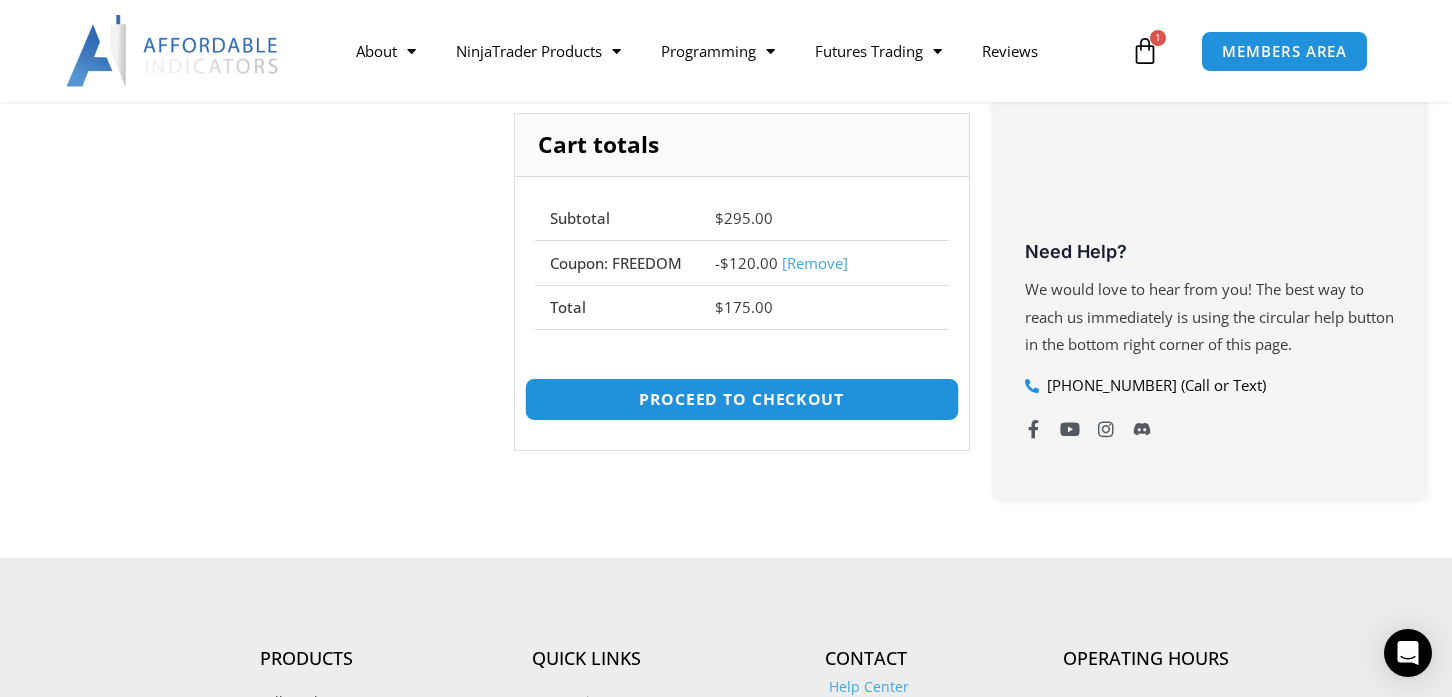 scroll, scrollTop: 657, scrollLeft: 0, axis: vertical 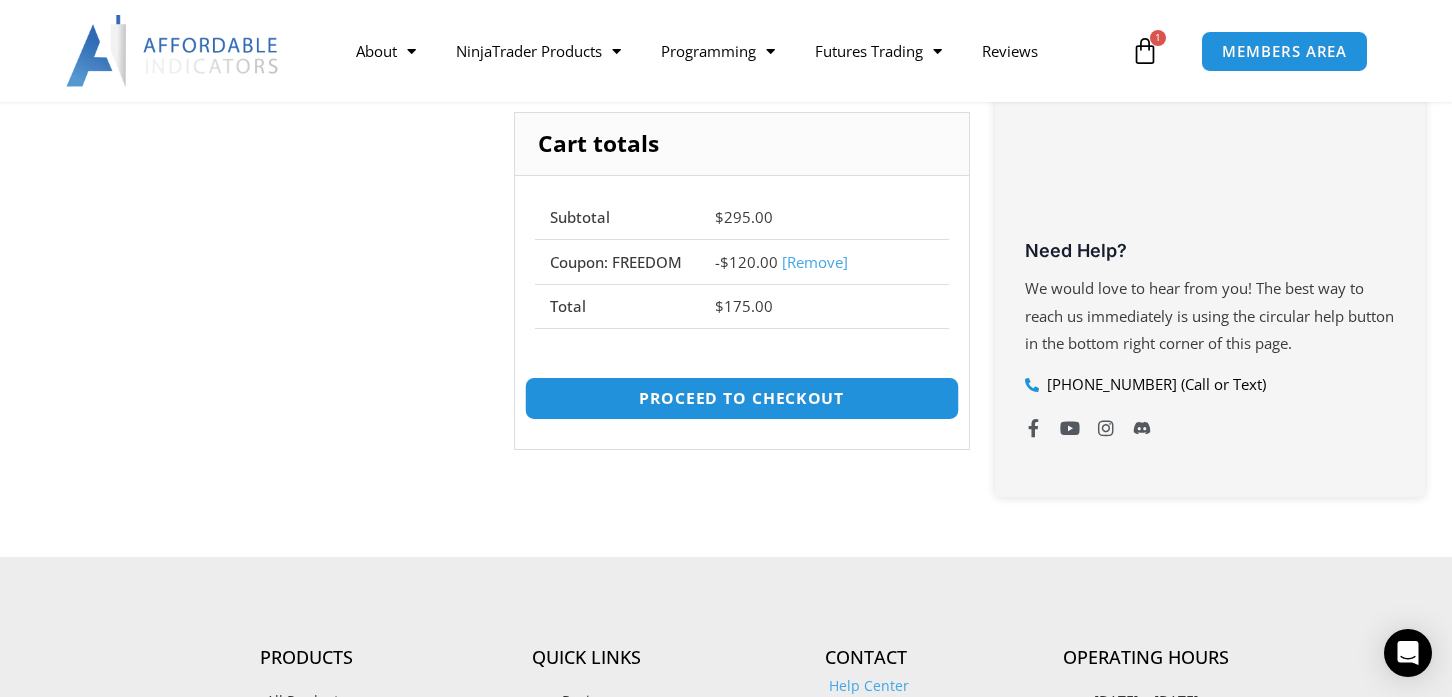 click on "Proceed to checkout" at bounding box center [741, 398] 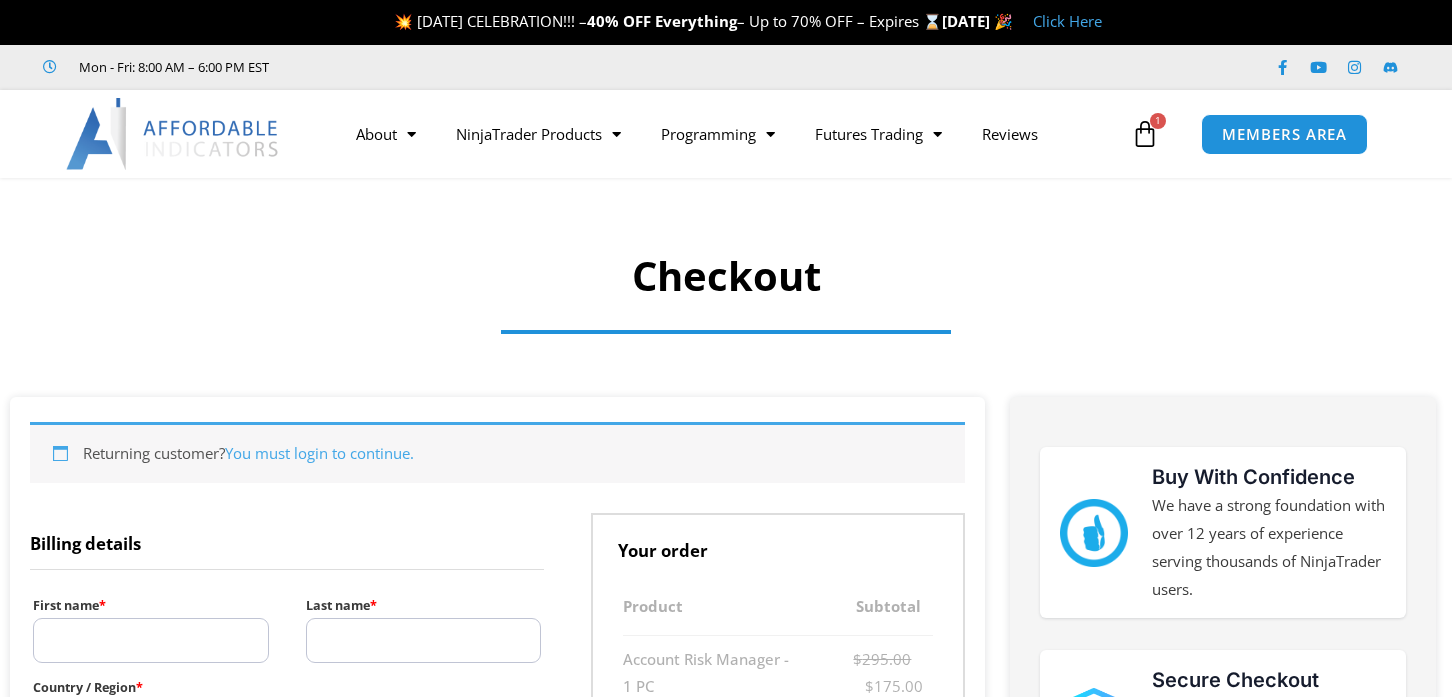 select on "**" 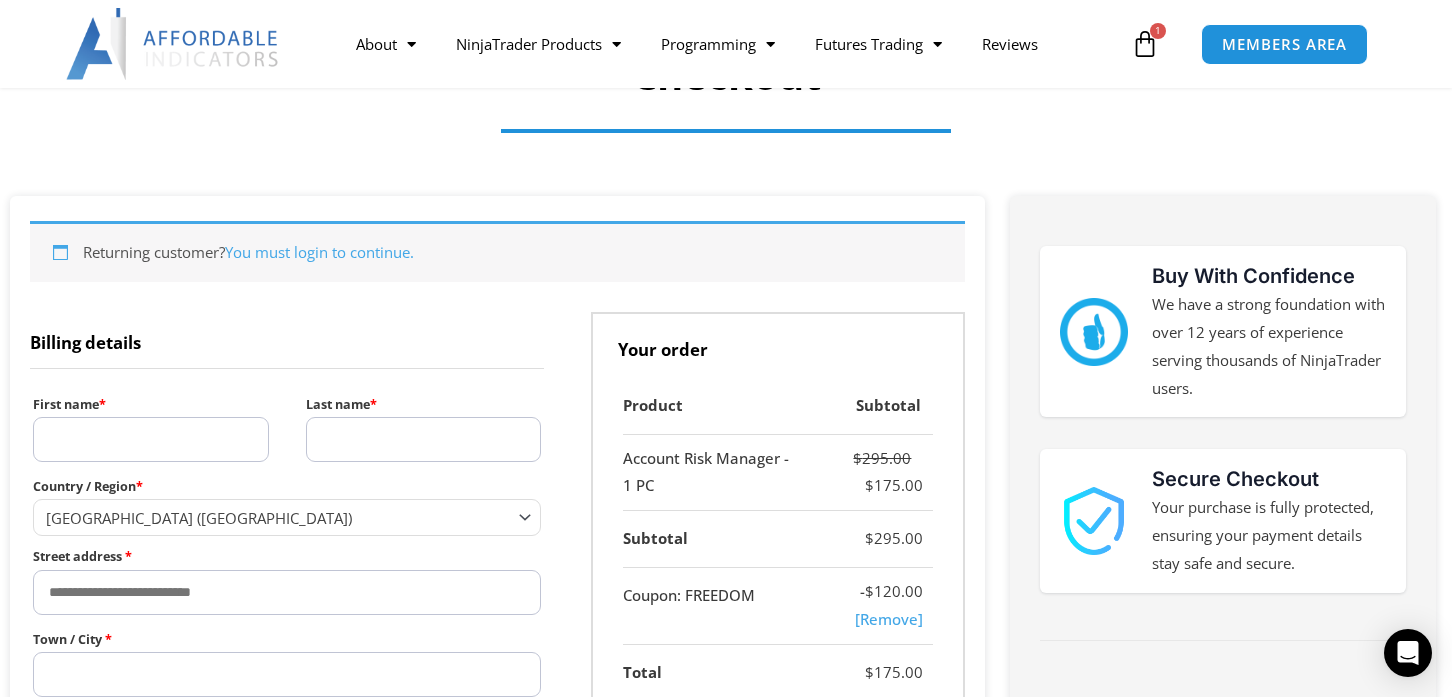 scroll, scrollTop: 200, scrollLeft: 0, axis: vertical 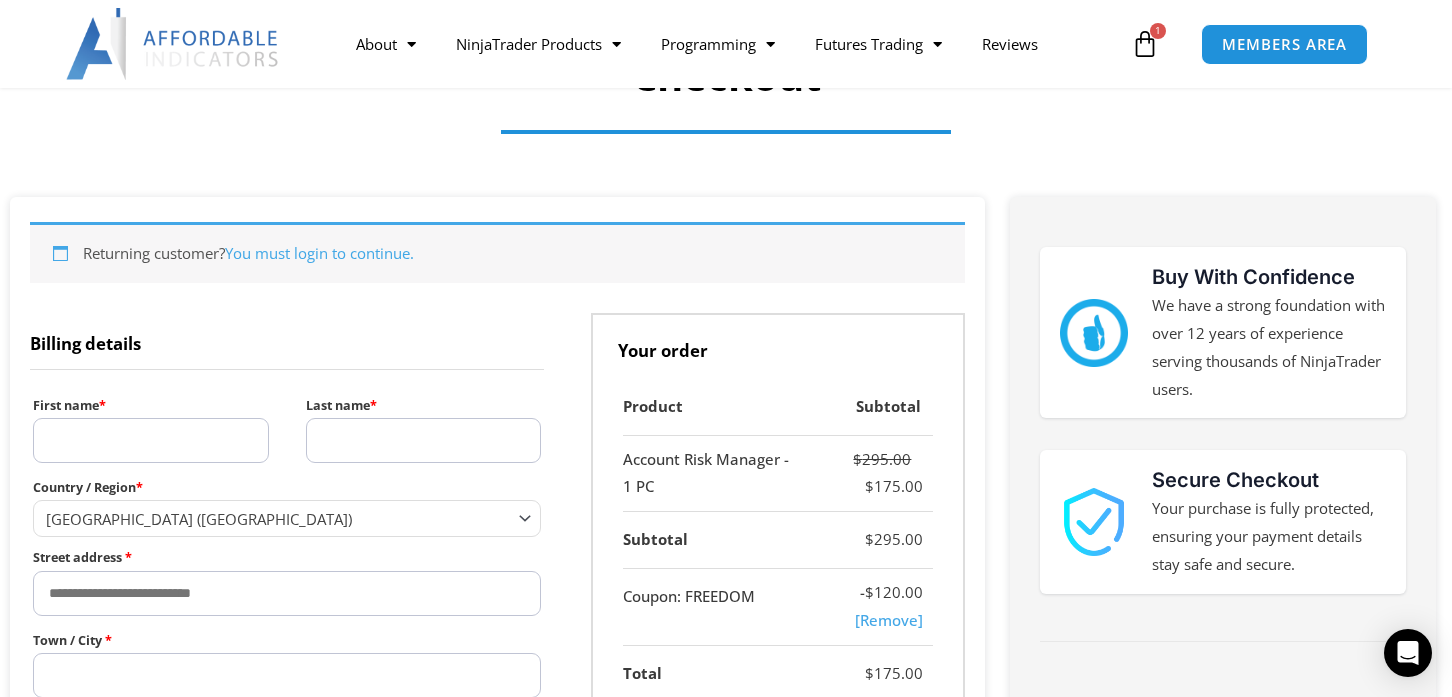 click on "You must login to continue." at bounding box center [319, 253] 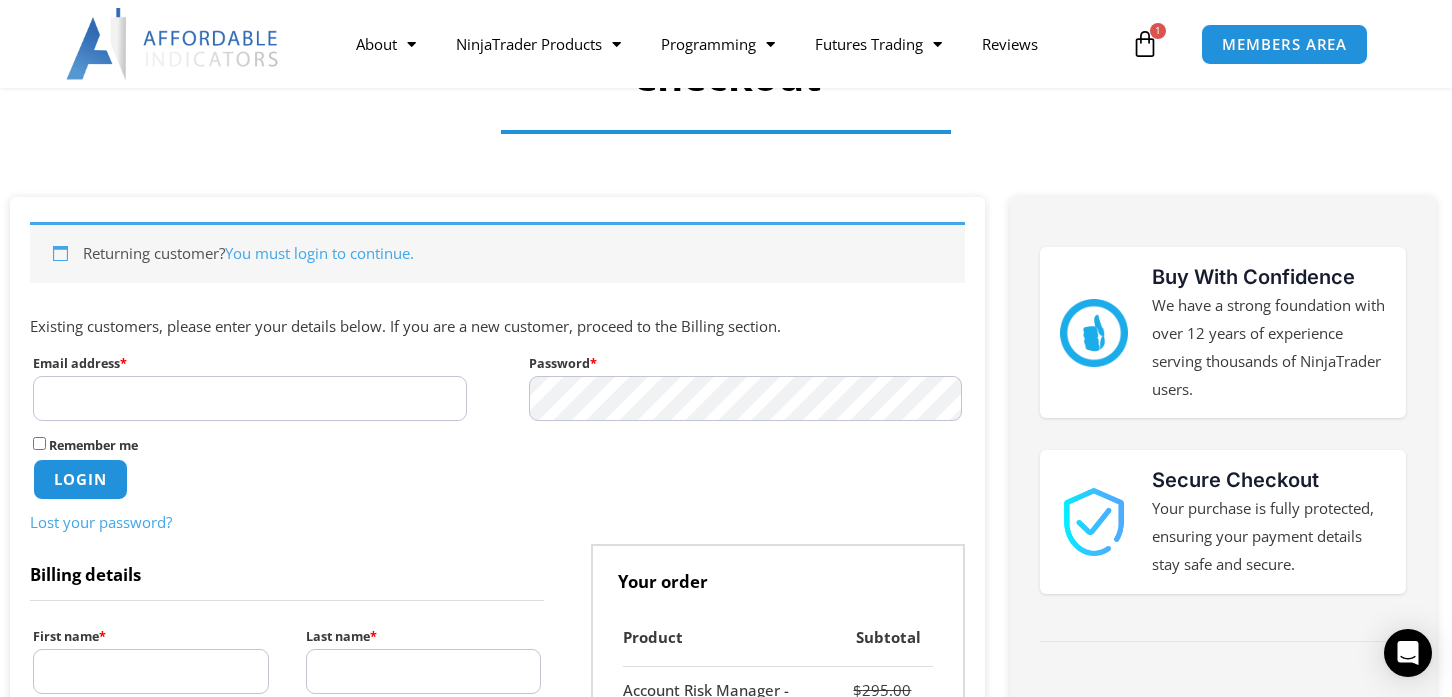 click on "Email address  * Required" at bounding box center [250, 398] 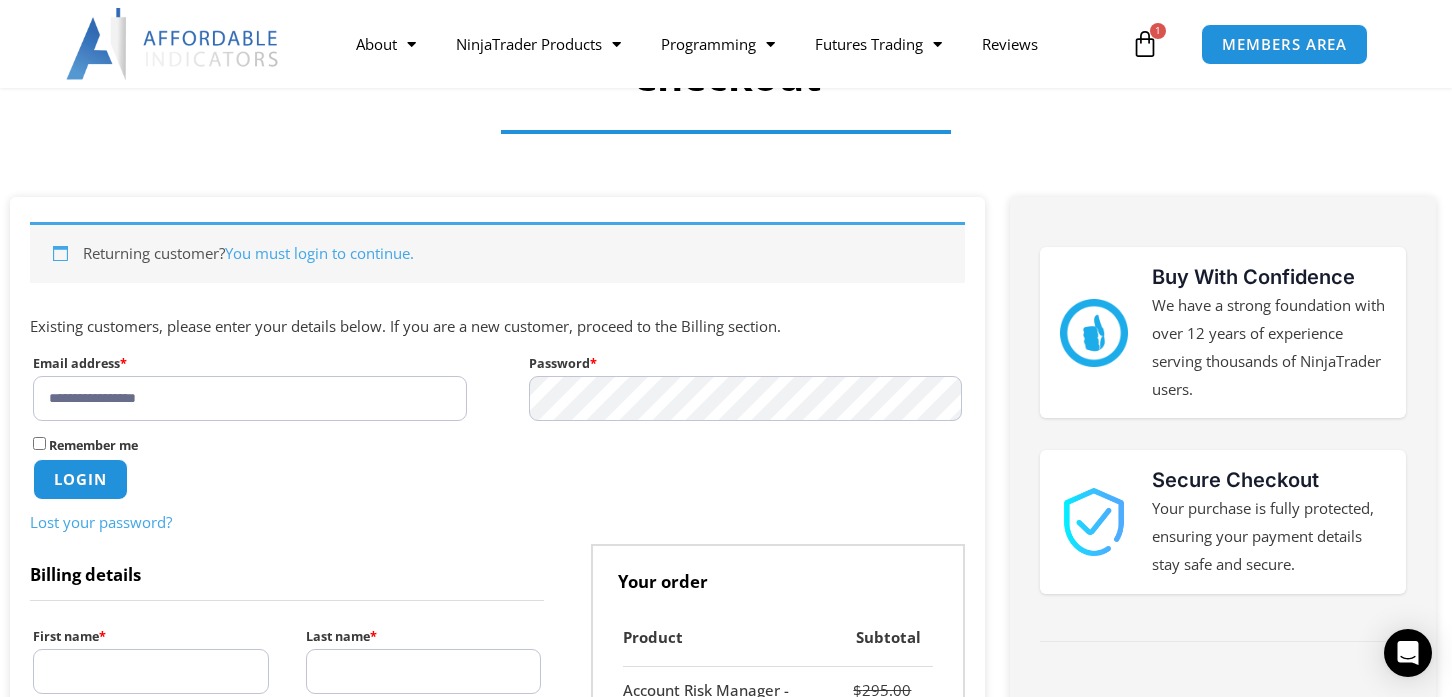 click on "Login" at bounding box center (80, 479) 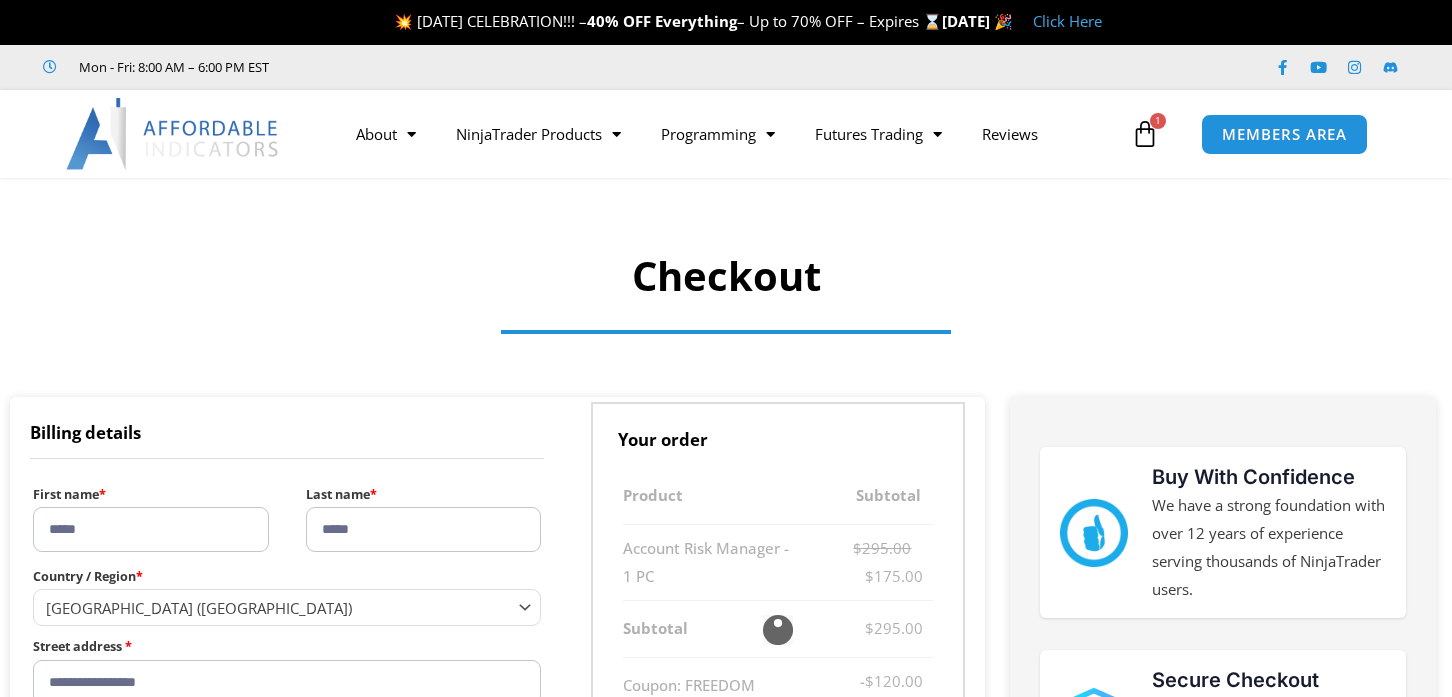 select on "**" 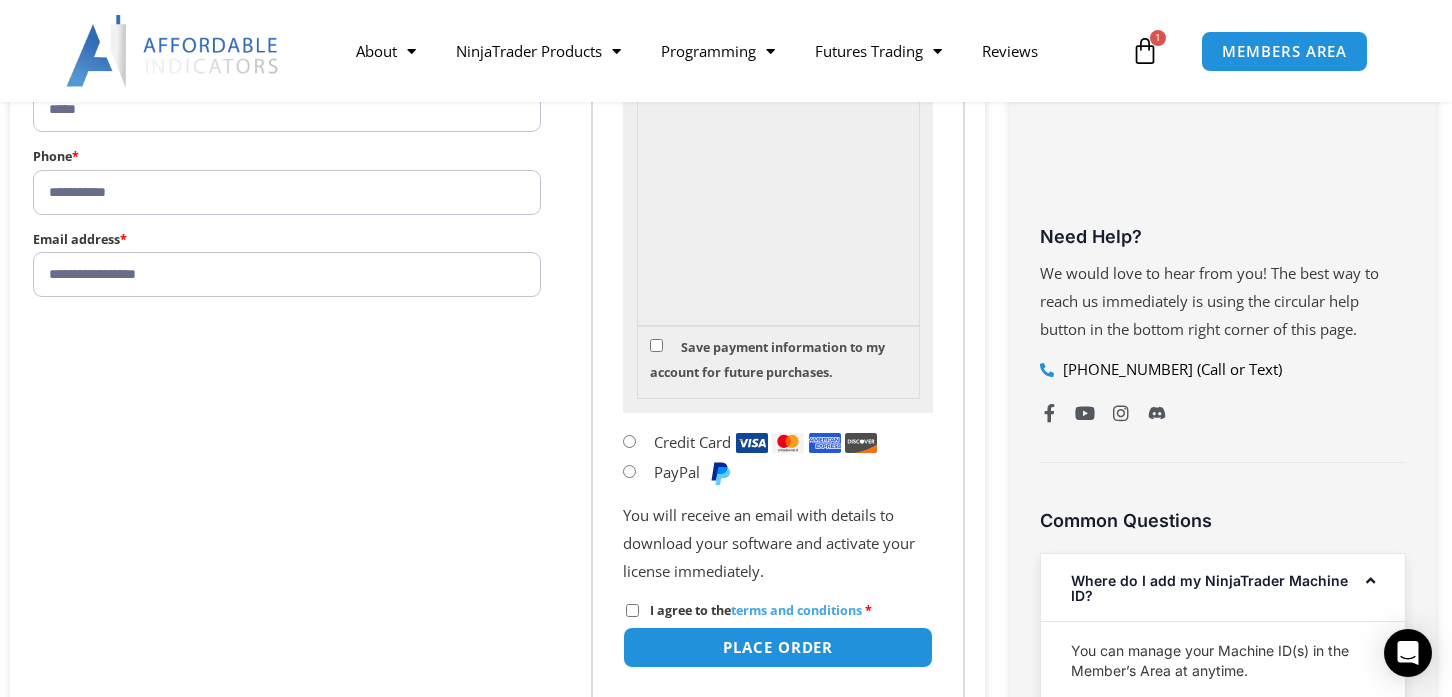 scroll, scrollTop: 809, scrollLeft: 0, axis: vertical 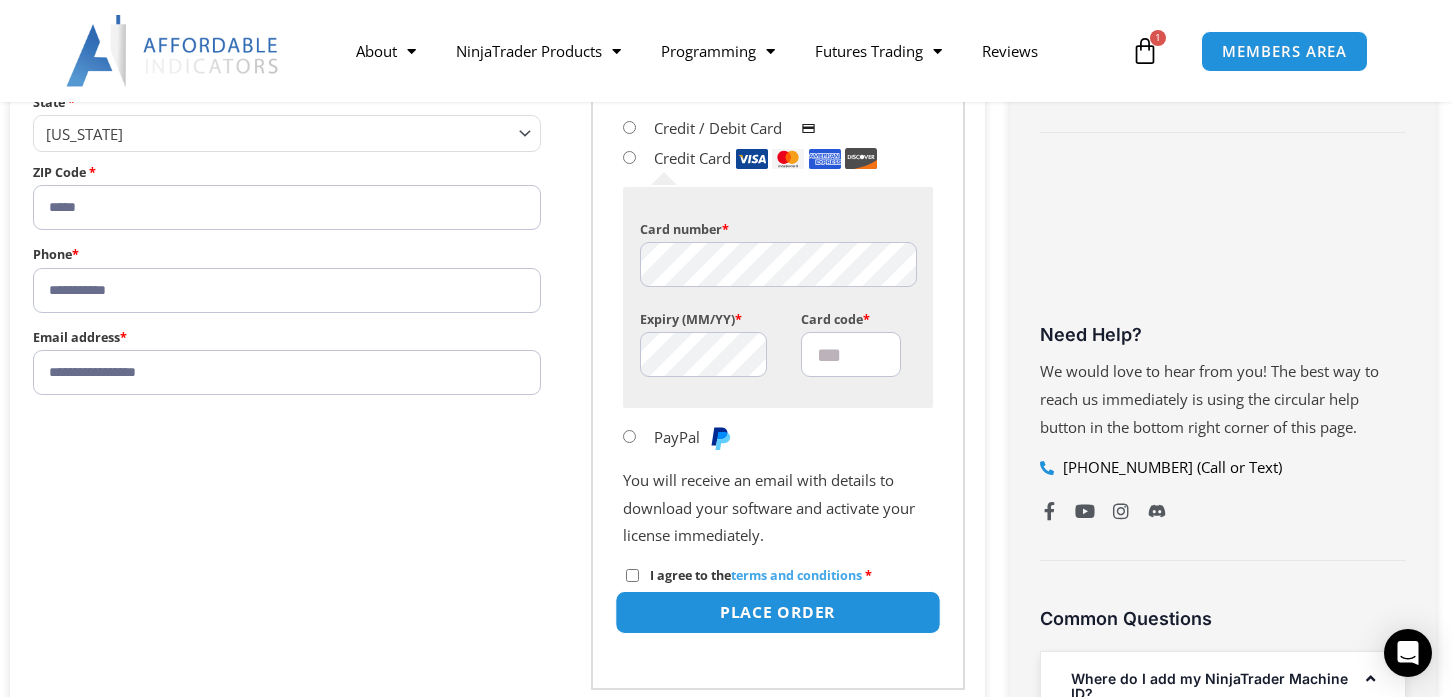 click on "Place order" at bounding box center (779, 612) 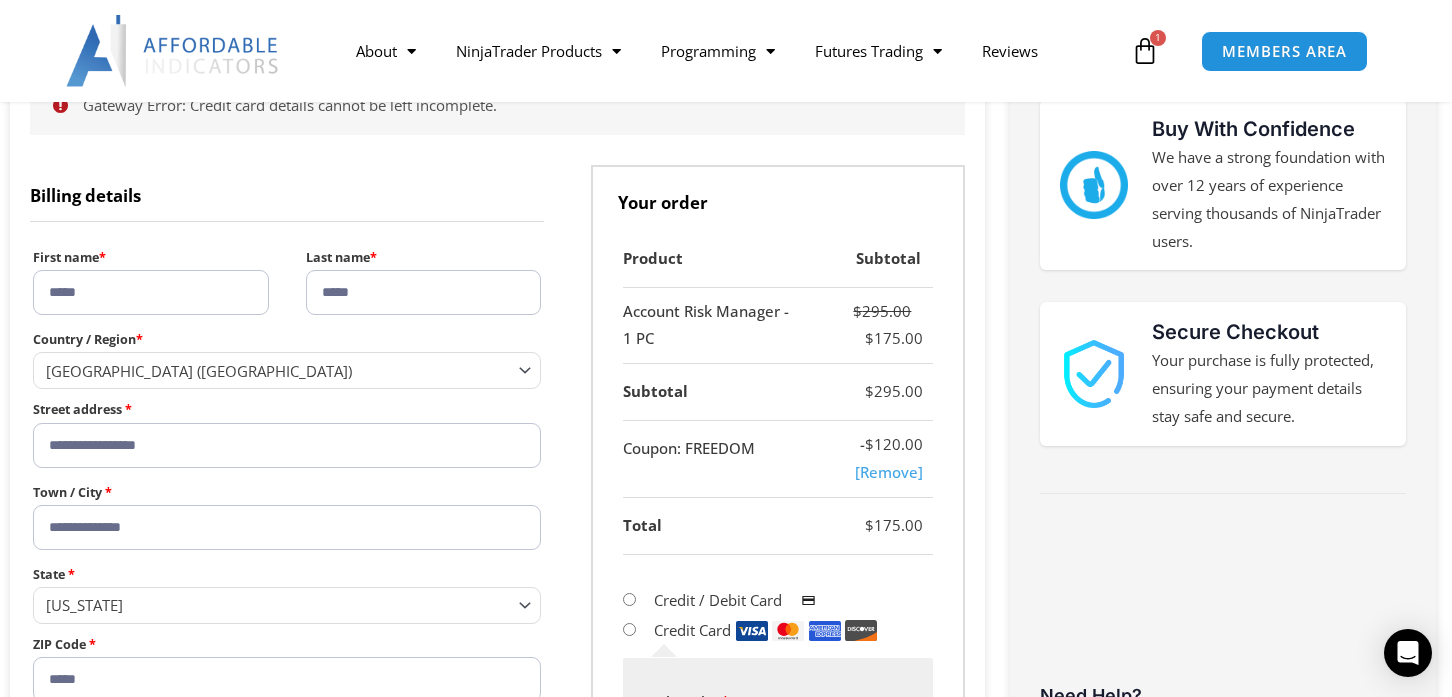 scroll, scrollTop: 322, scrollLeft: 0, axis: vertical 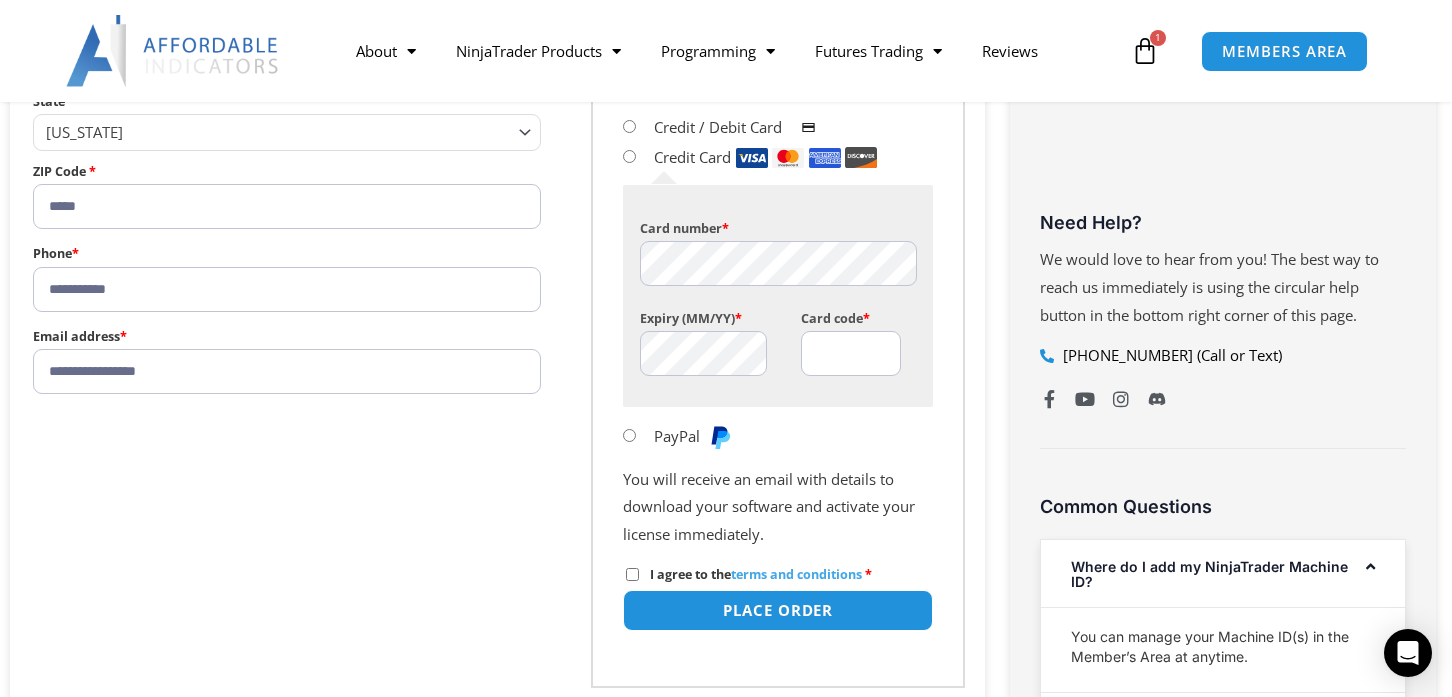 click on "Card code  *" at bounding box center [851, 353] 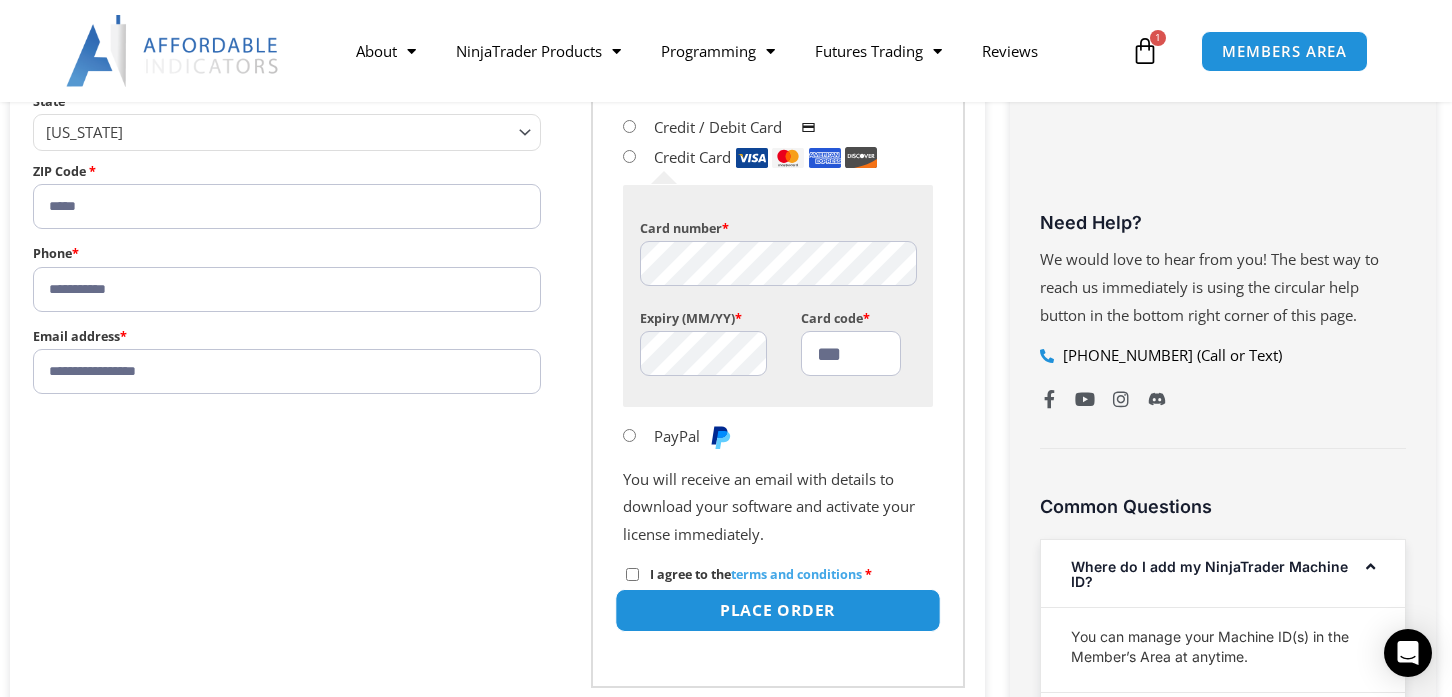 type on "***" 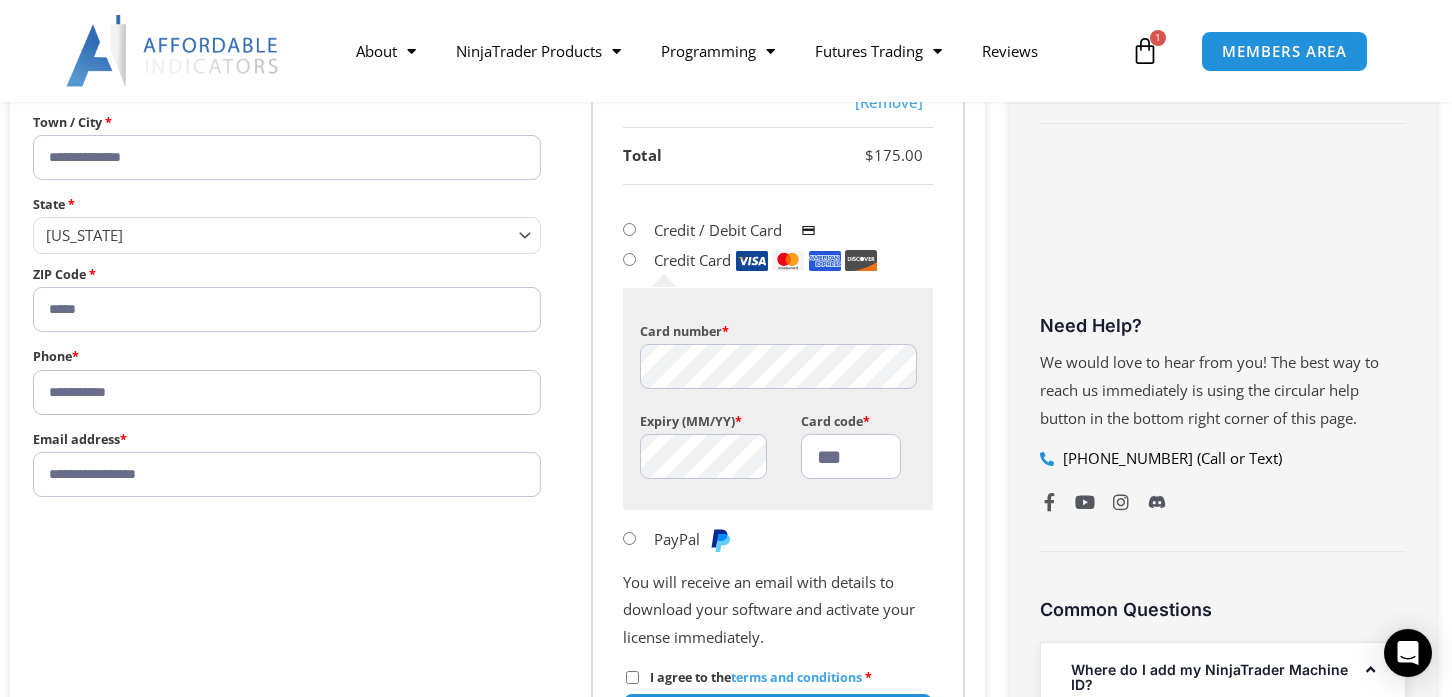 scroll, scrollTop: 720, scrollLeft: 0, axis: vertical 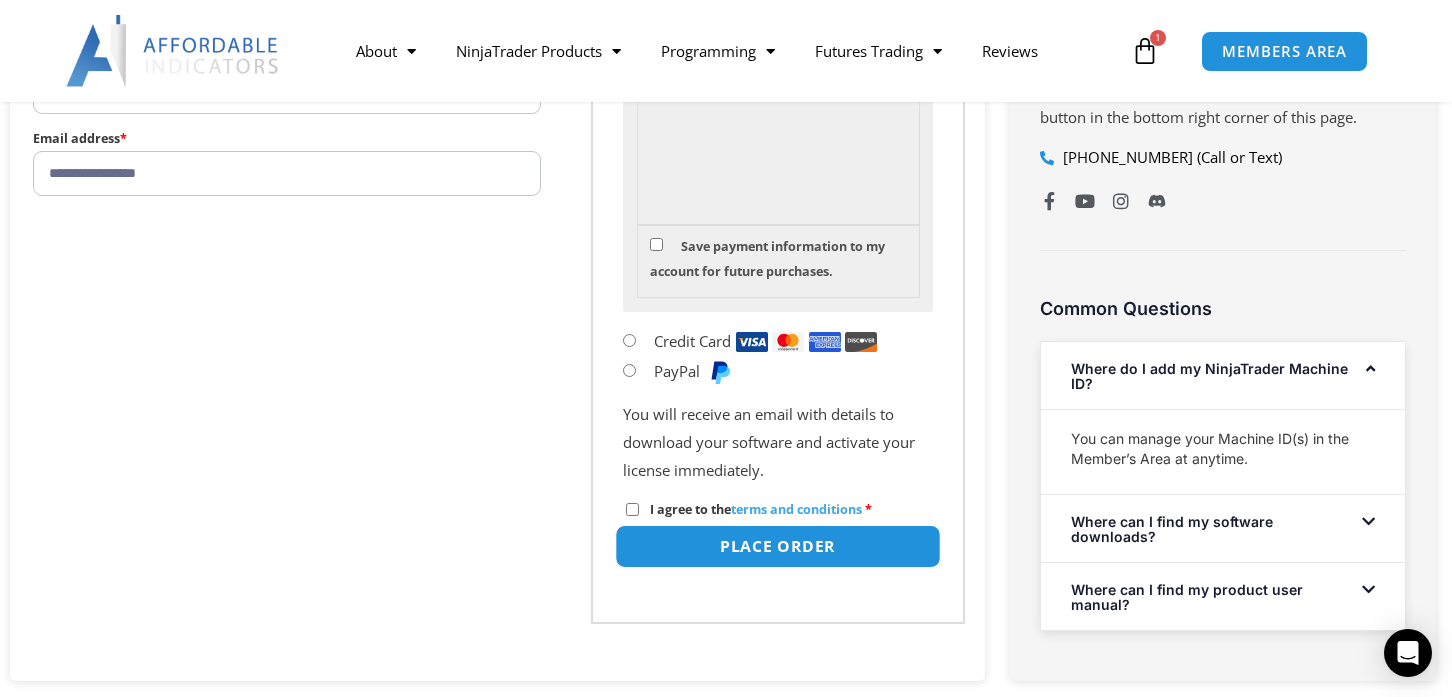 click on "Place order" at bounding box center (779, 546) 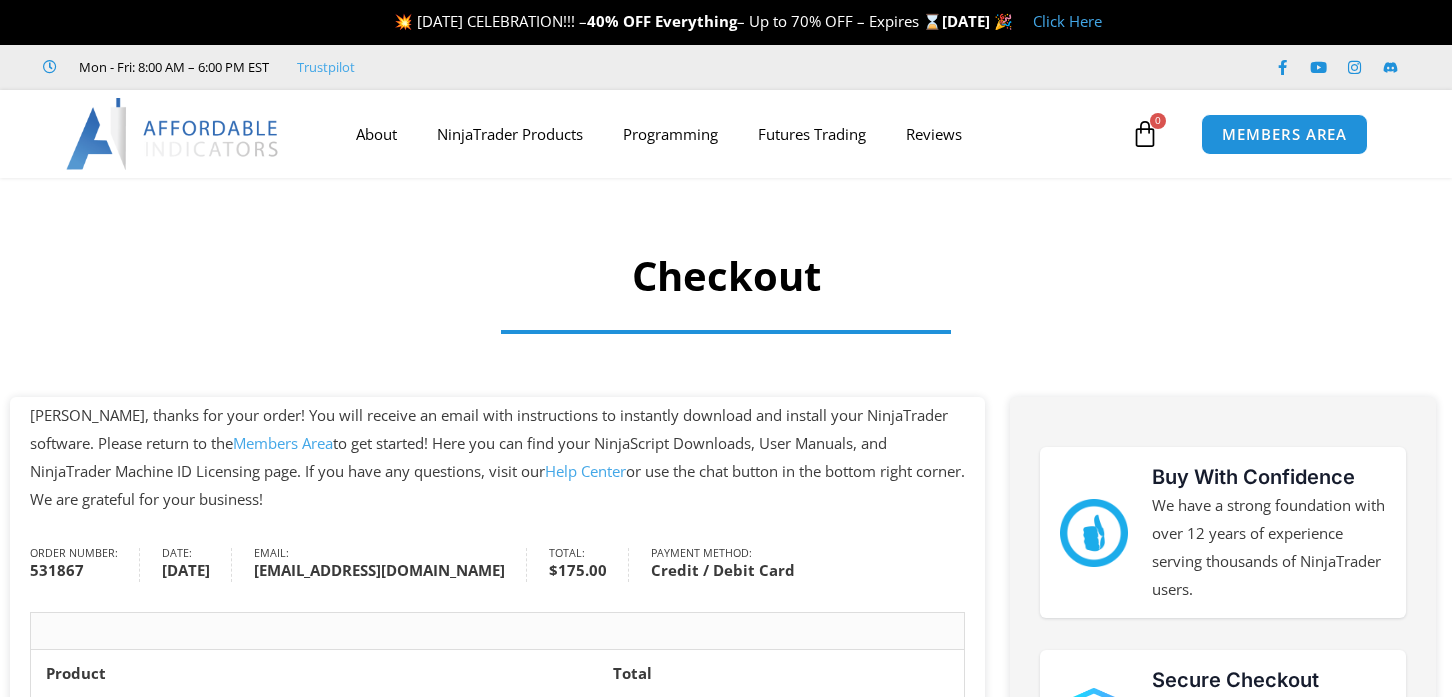 scroll, scrollTop: 0, scrollLeft: 0, axis: both 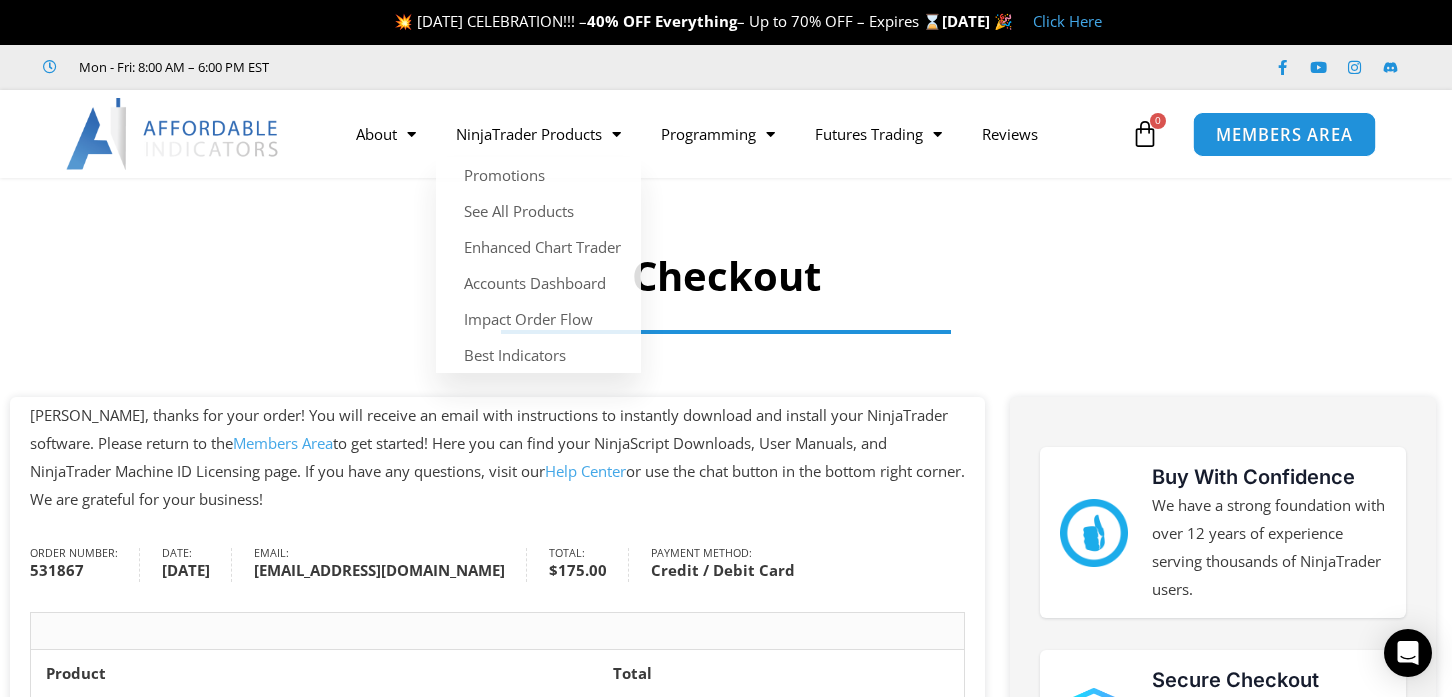 click on "MEMBERS AREA" at bounding box center (1284, 134) 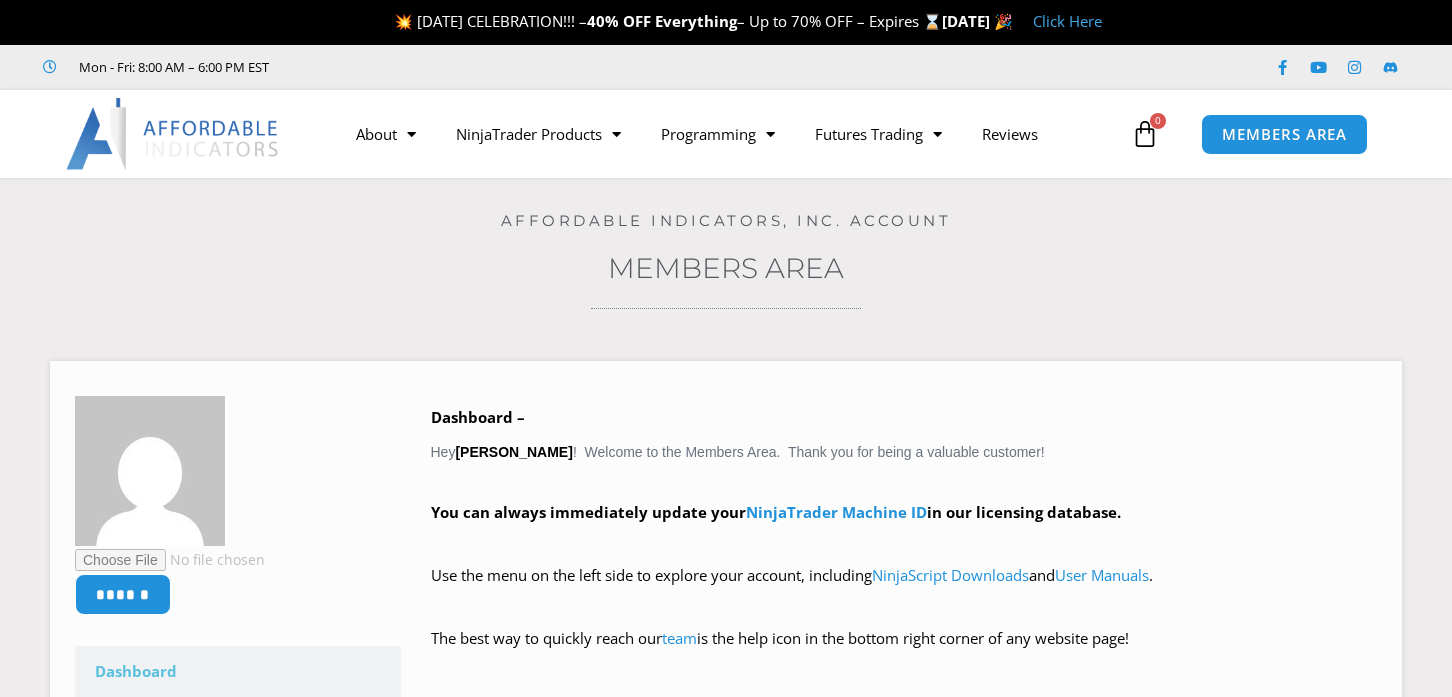 scroll, scrollTop: 0, scrollLeft: 0, axis: both 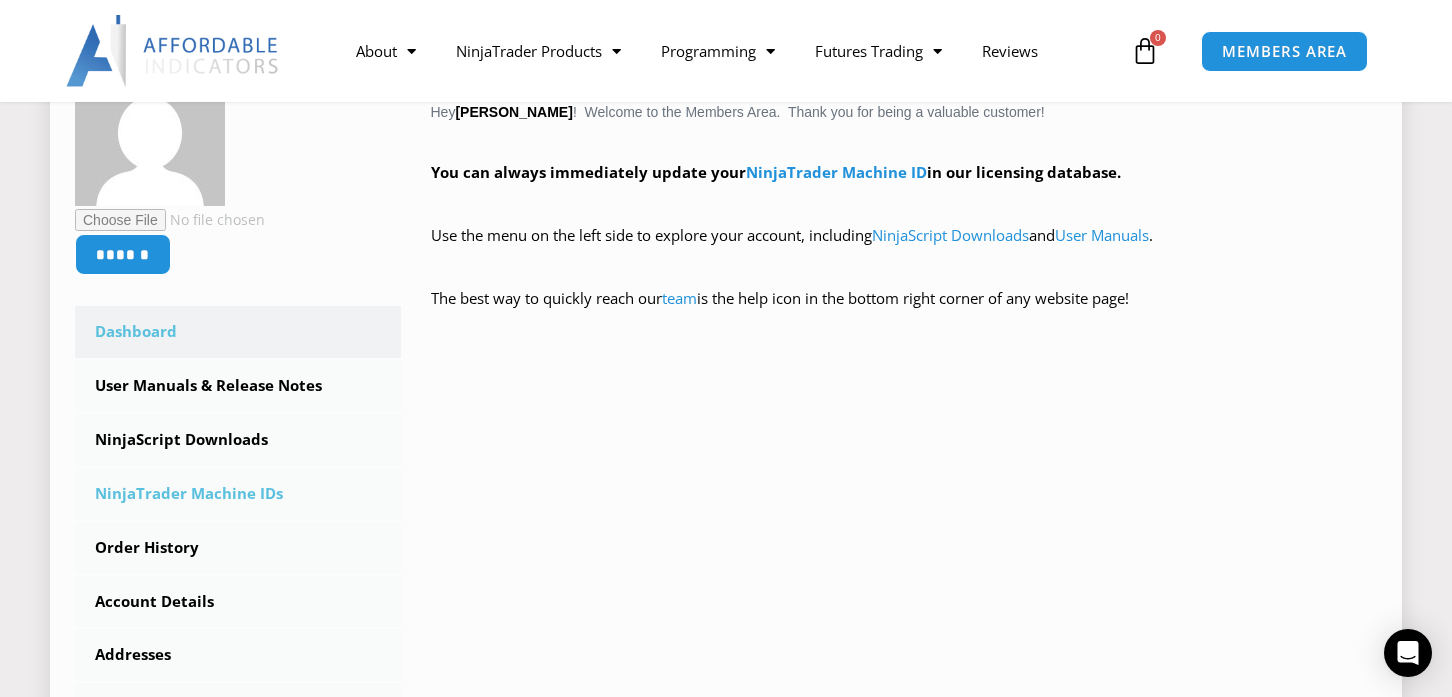 click on "NinjaTrader Machine IDs" at bounding box center (238, 494) 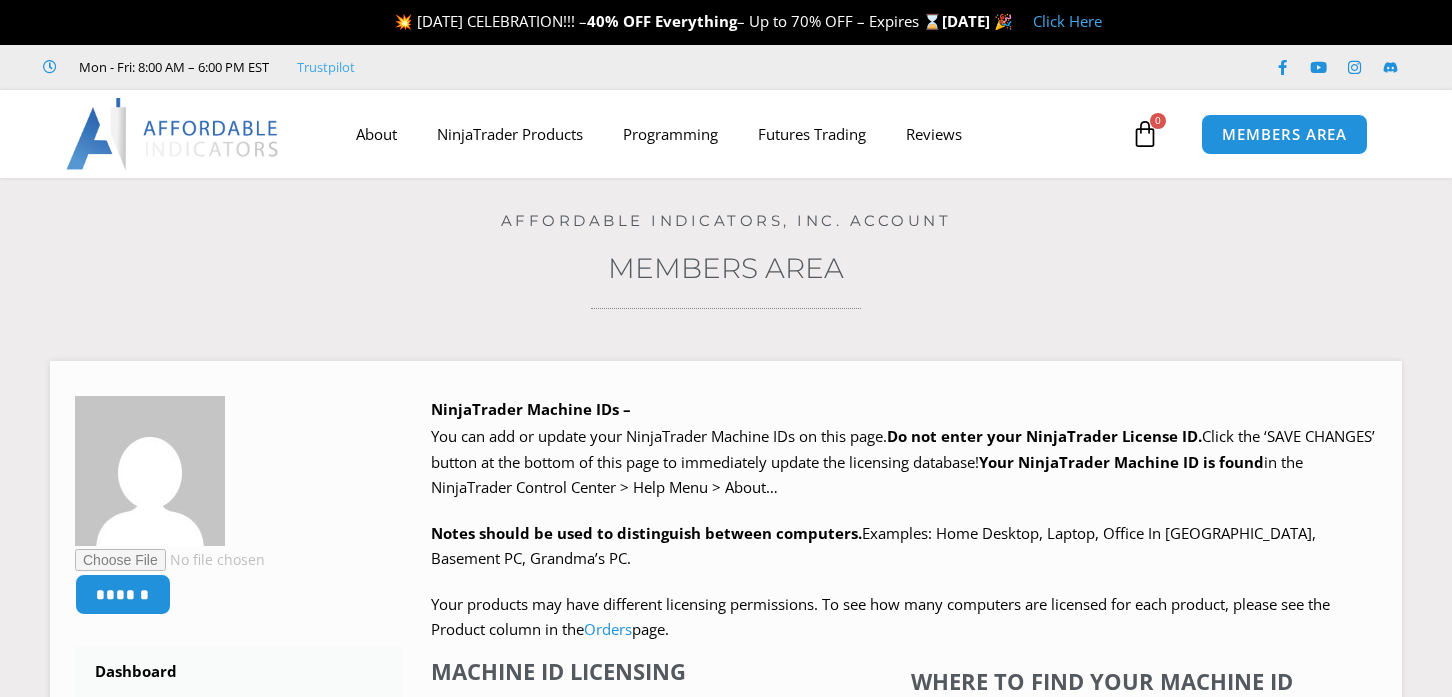 scroll, scrollTop: 0, scrollLeft: 0, axis: both 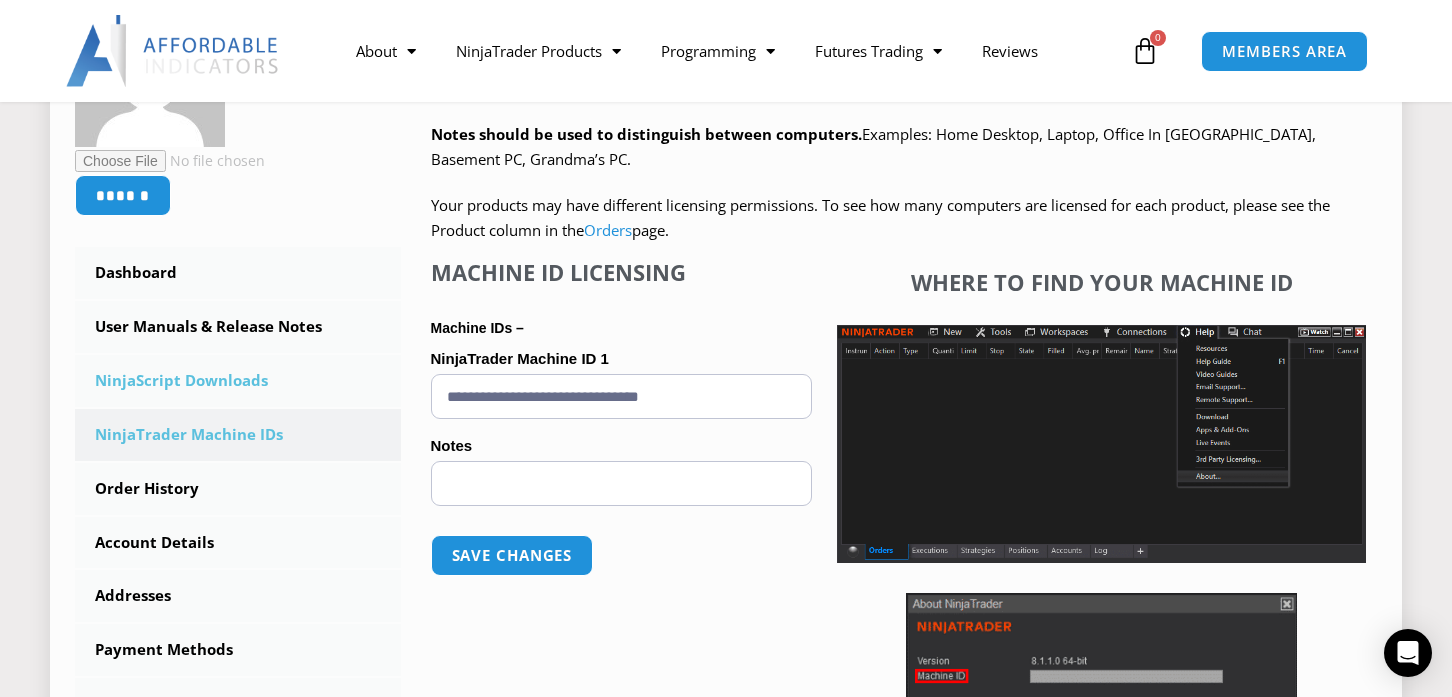click on "NinjaScript Downloads" at bounding box center [238, 381] 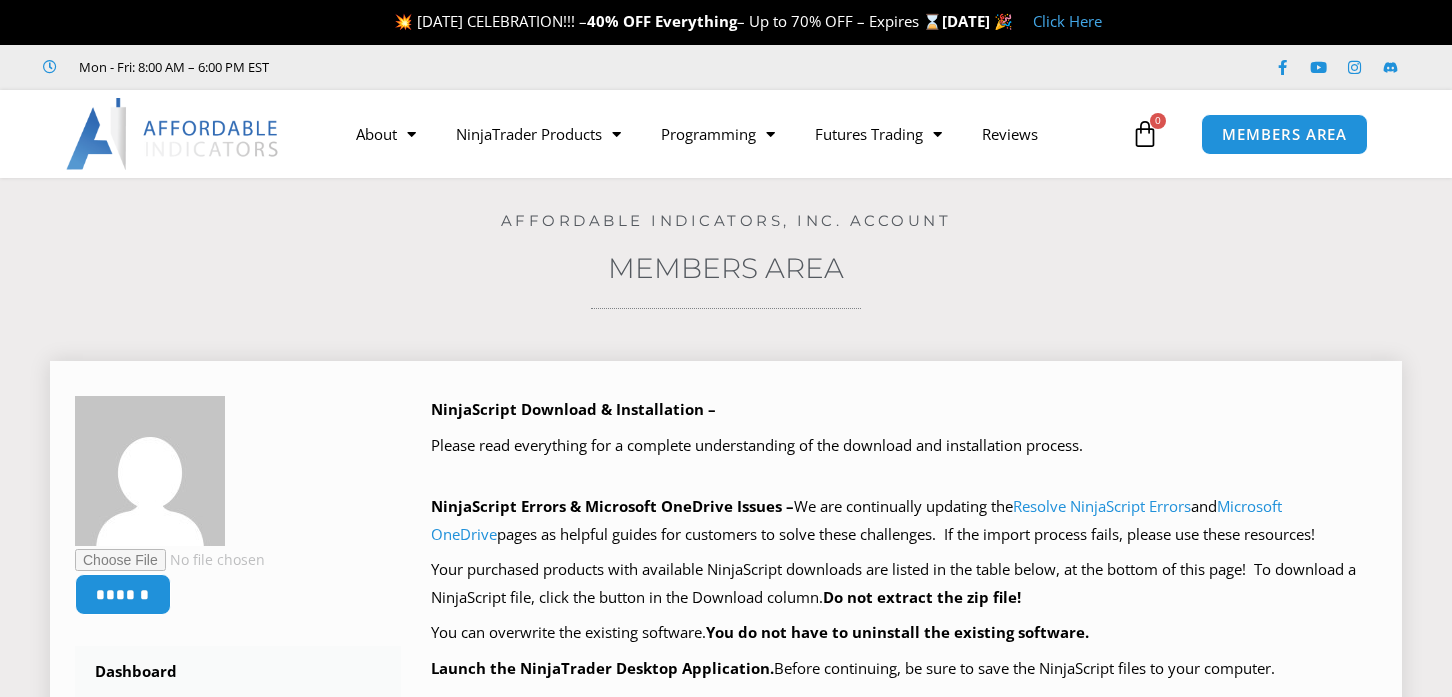 scroll, scrollTop: 0, scrollLeft: 0, axis: both 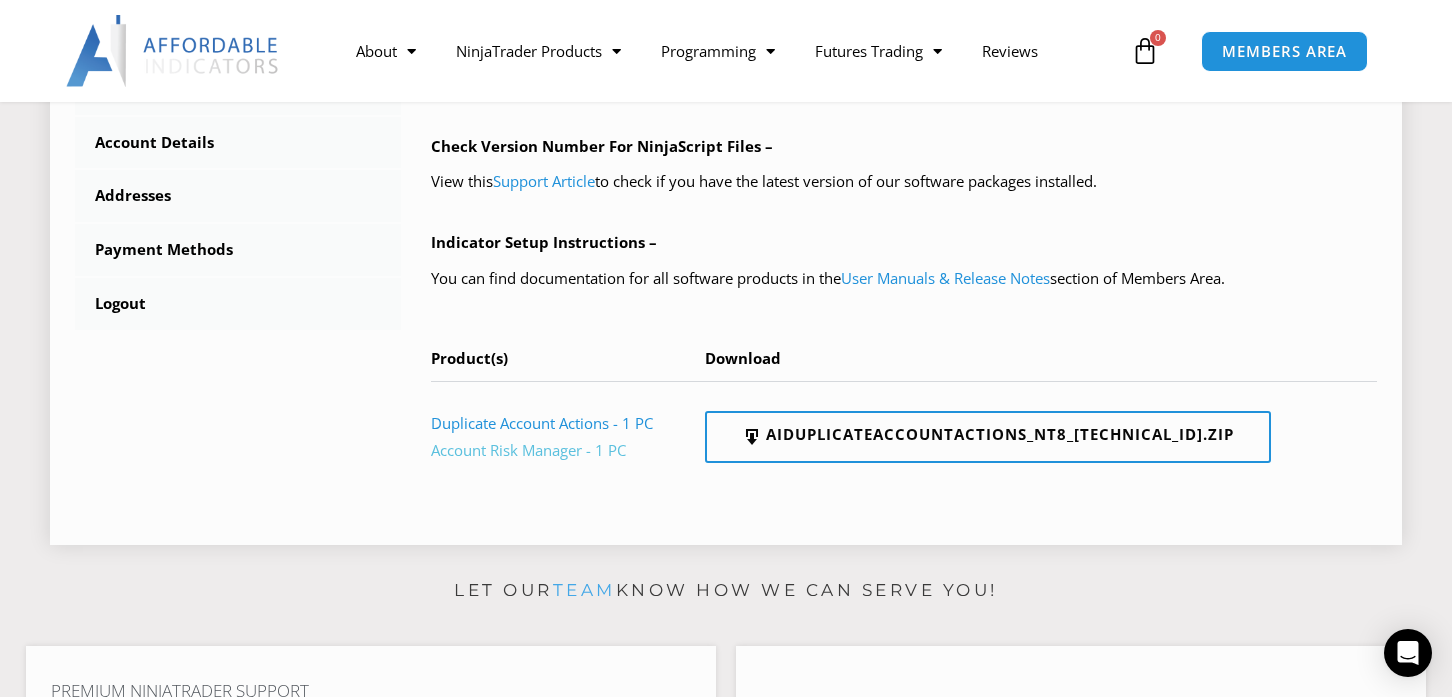 click on "Account Risk Manager - 1 PC" at bounding box center [528, 450] 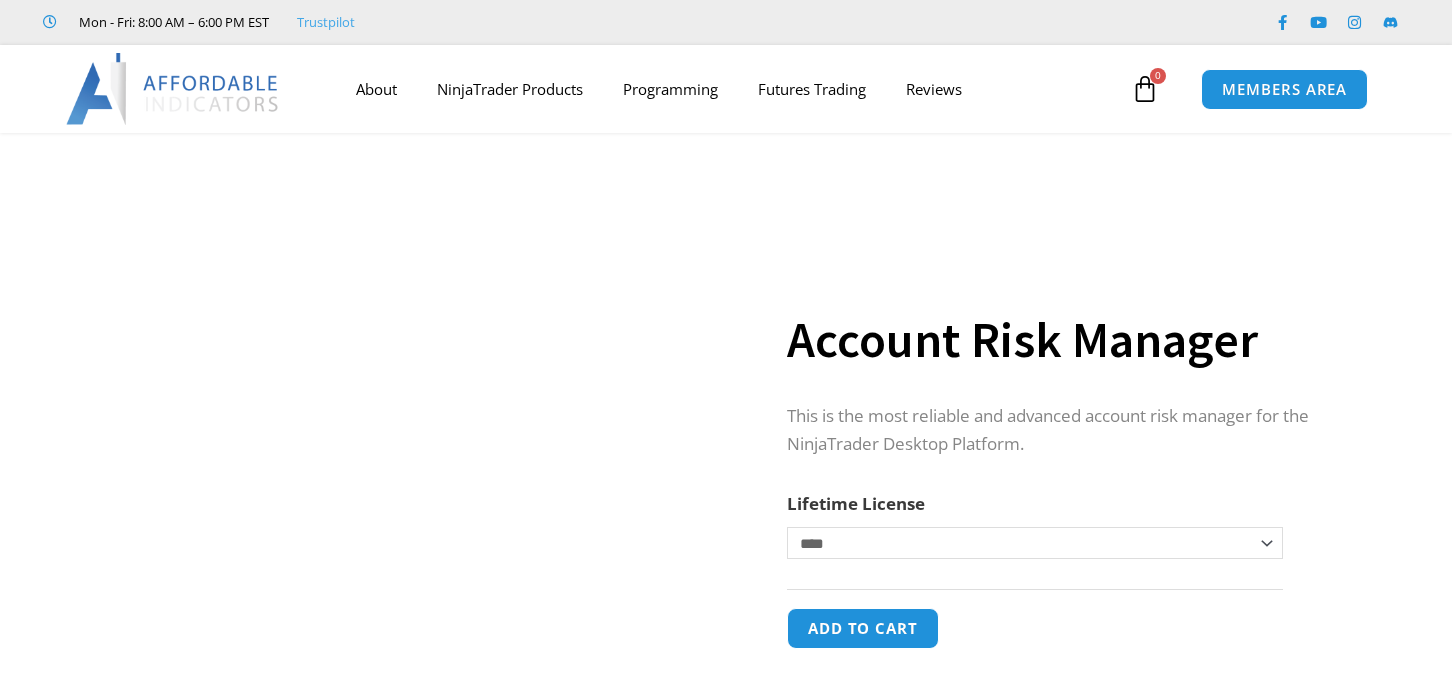 scroll, scrollTop: 0, scrollLeft: 0, axis: both 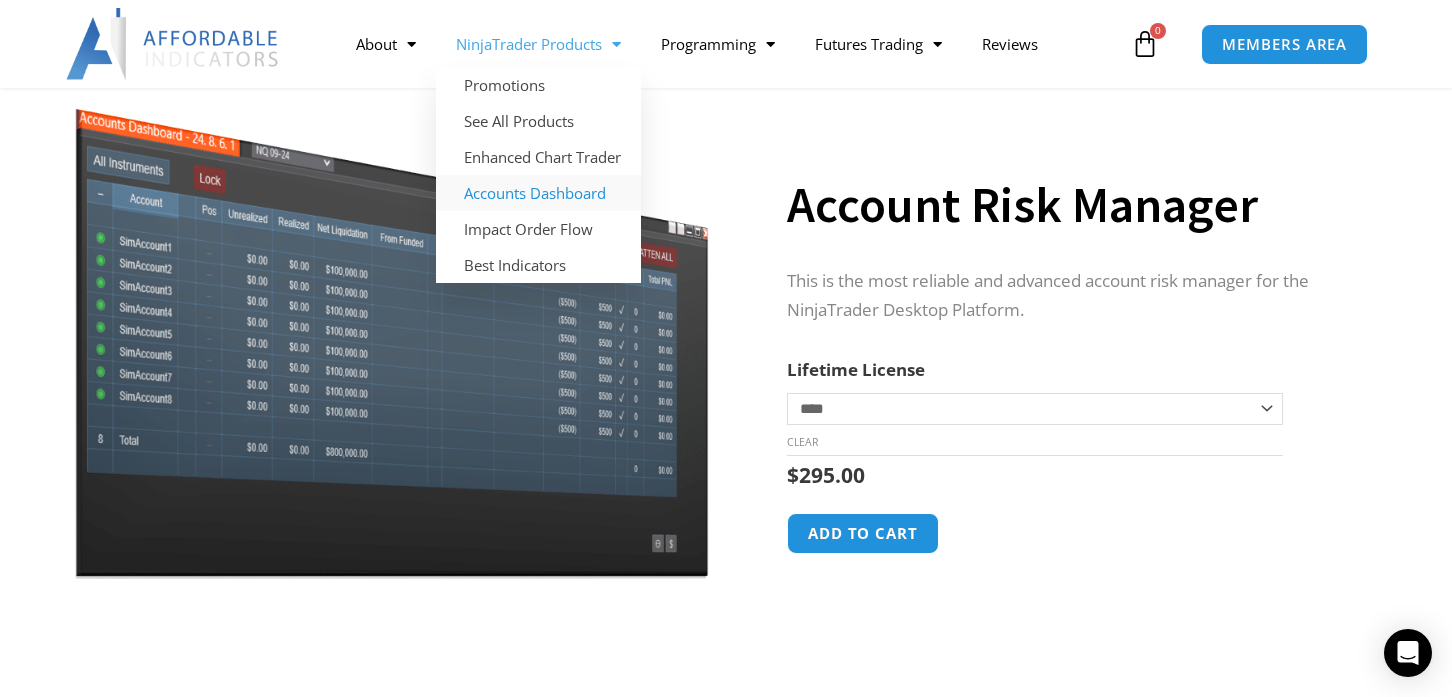 click on "Accounts Dashboard" 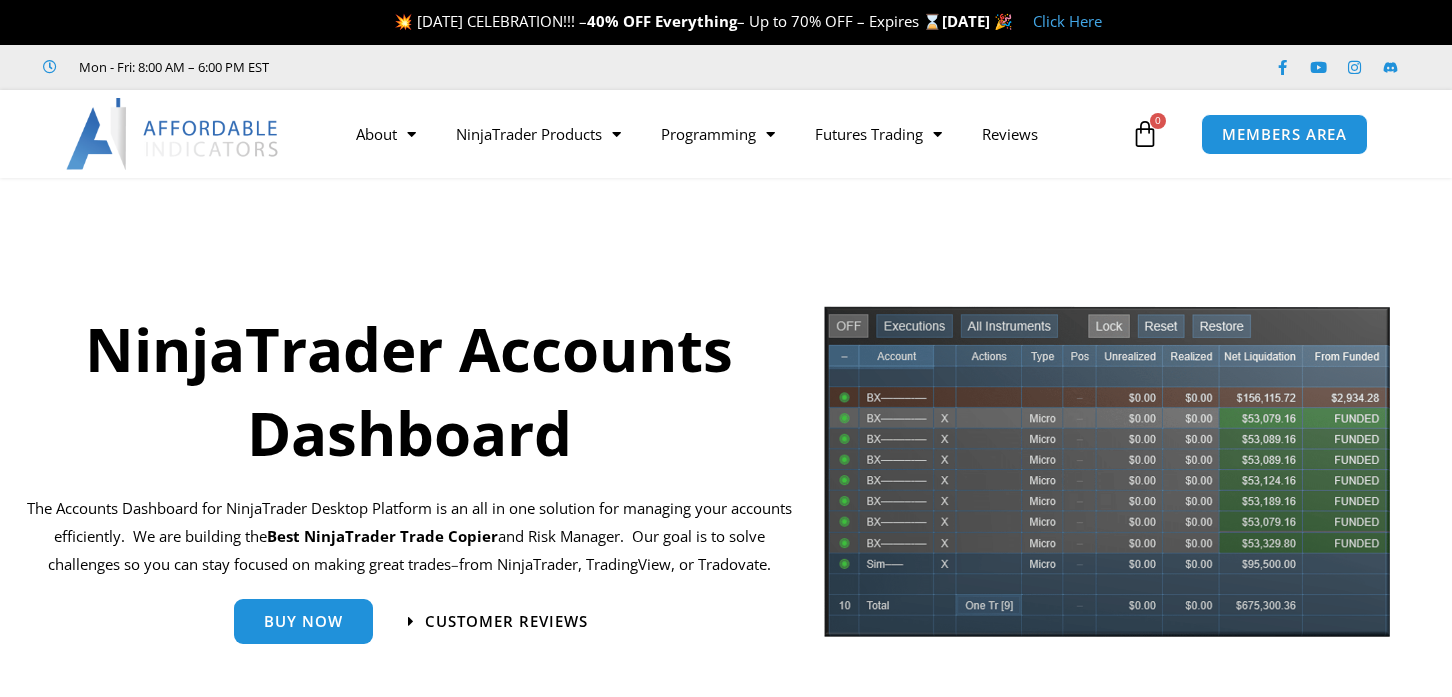 scroll, scrollTop: 0, scrollLeft: 0, axis: both 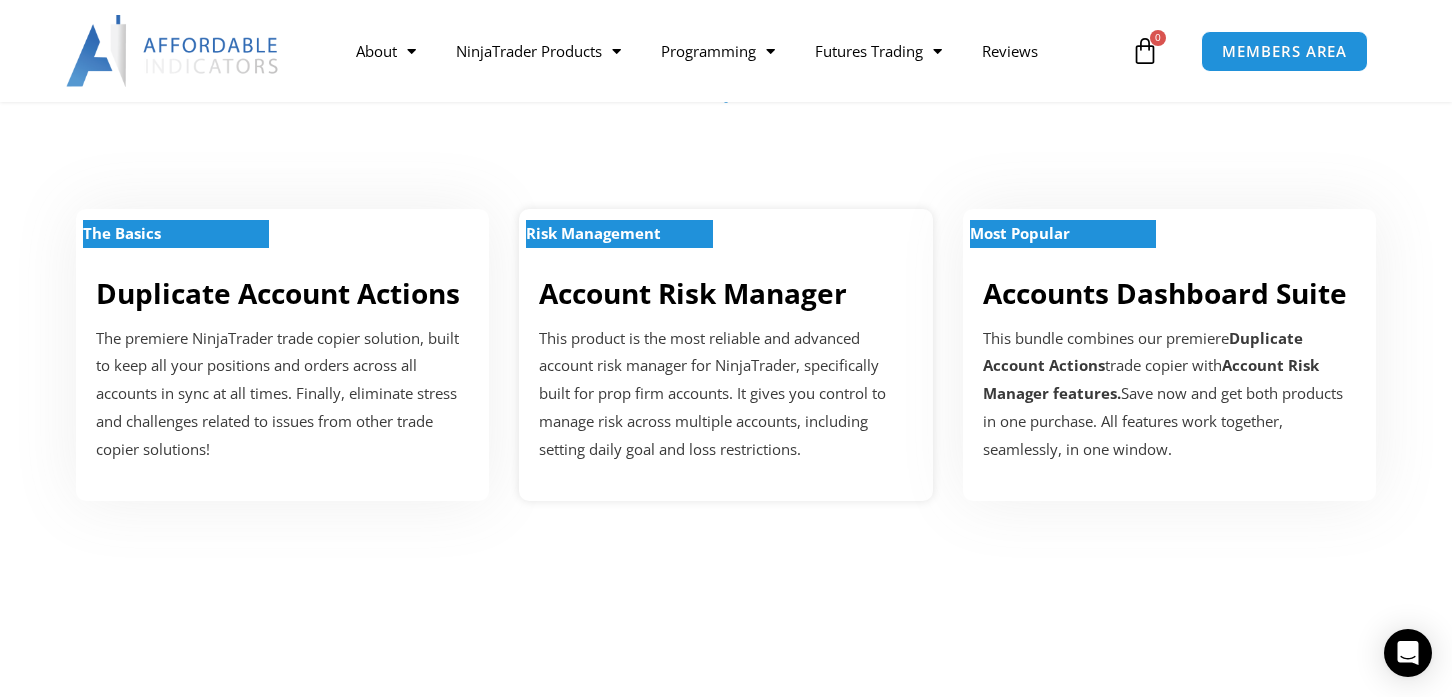 click on "Account Risk Manager" at bounding box center [693, 293] 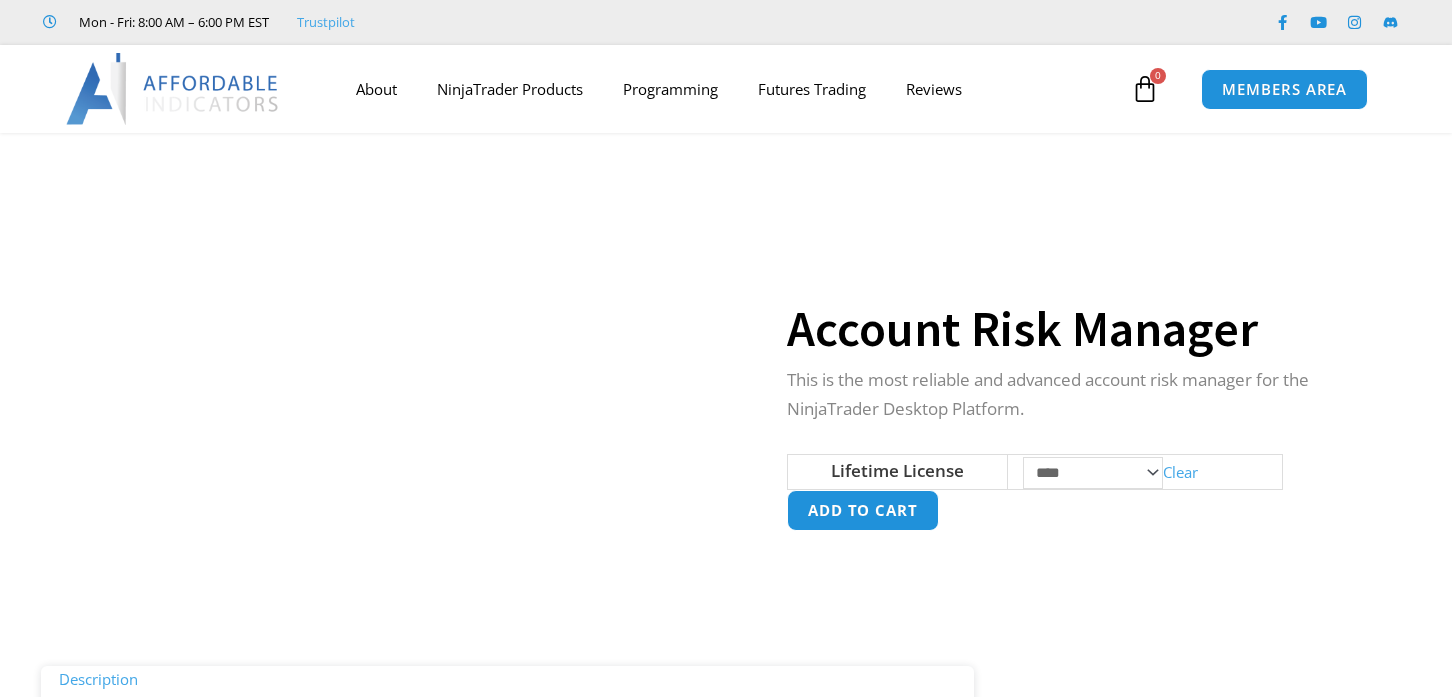 scroll, scrollTop: 0, scrollLeft: 0, axis: both 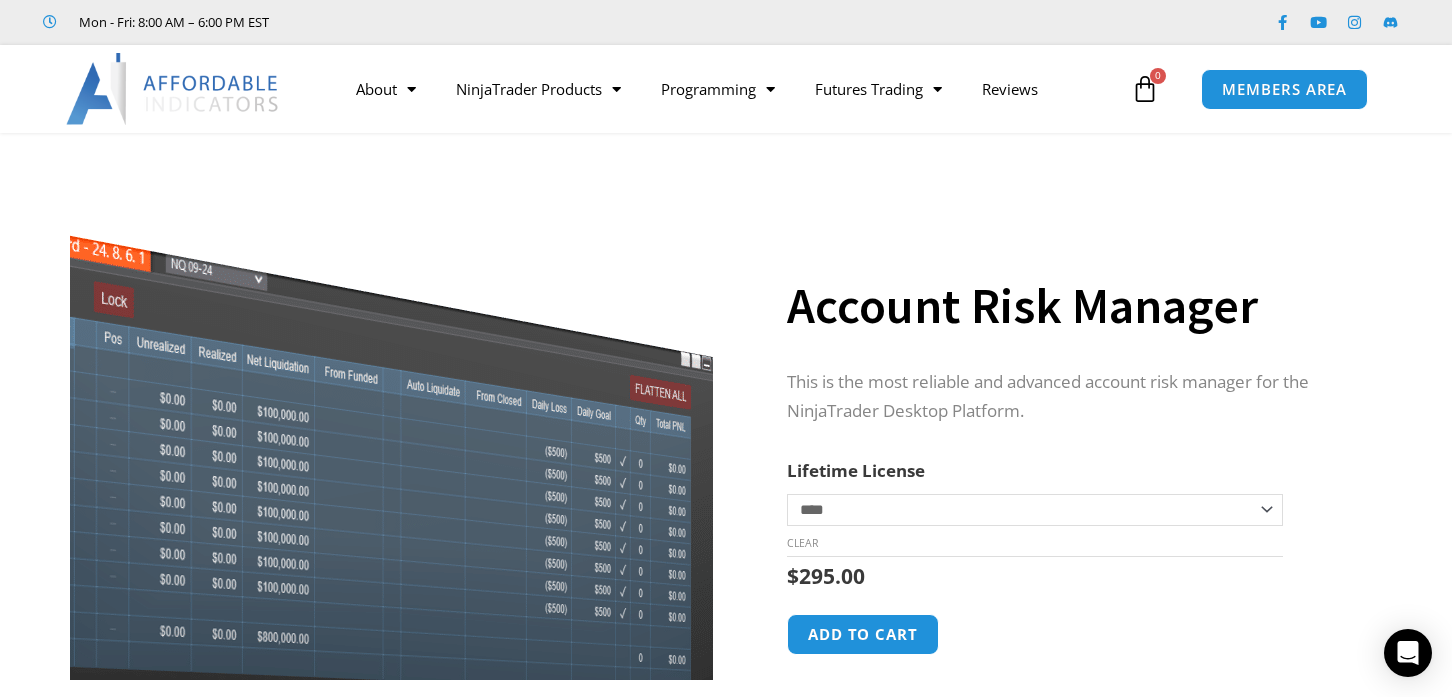 click at bounding box center (338, 477) 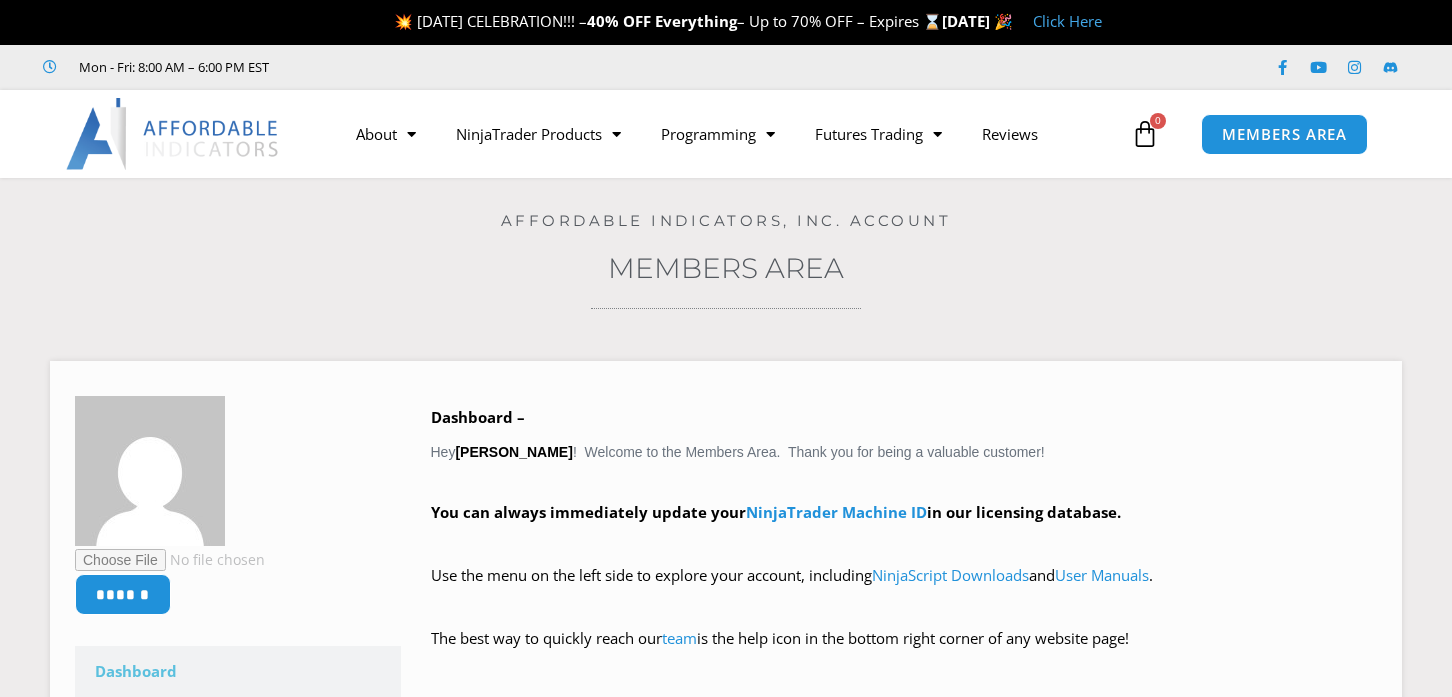 scroll, scrollTop: 0, scrollLeft: 0, axis: both 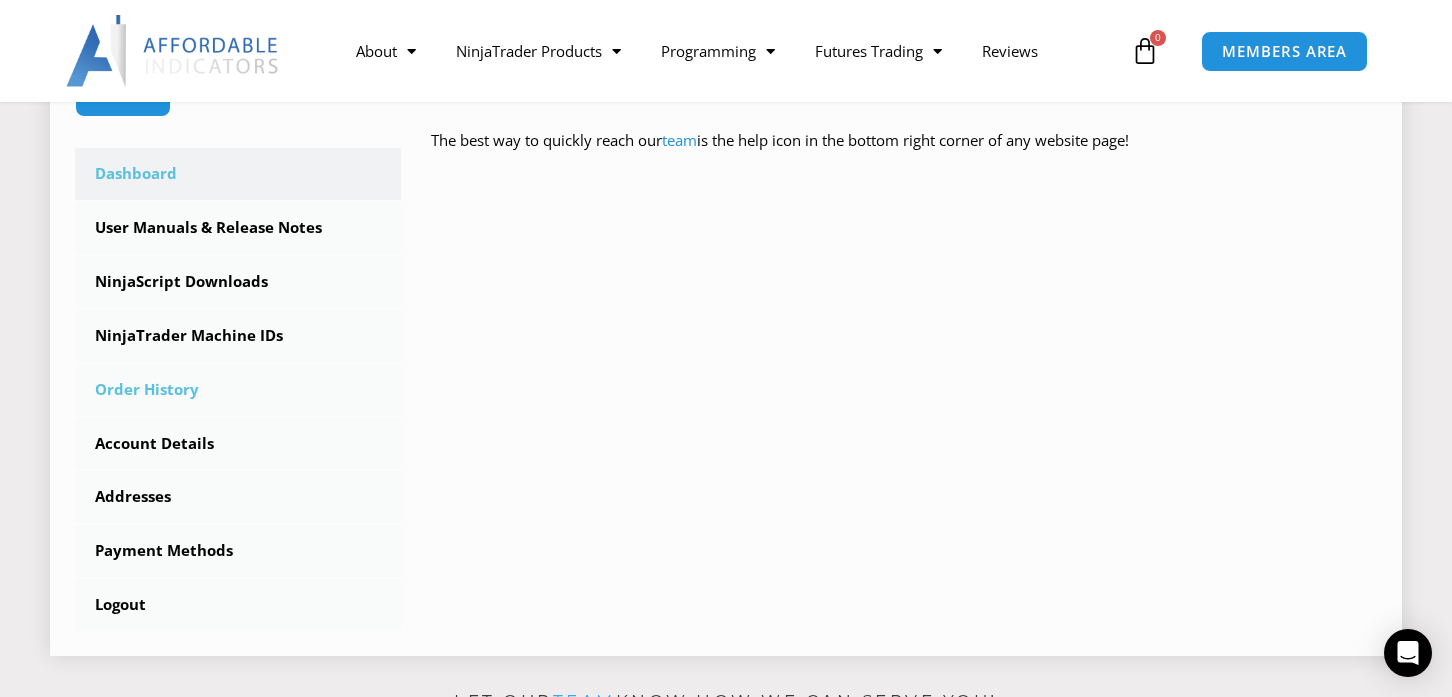 click on "Order History" at bounding box center (238, 390) 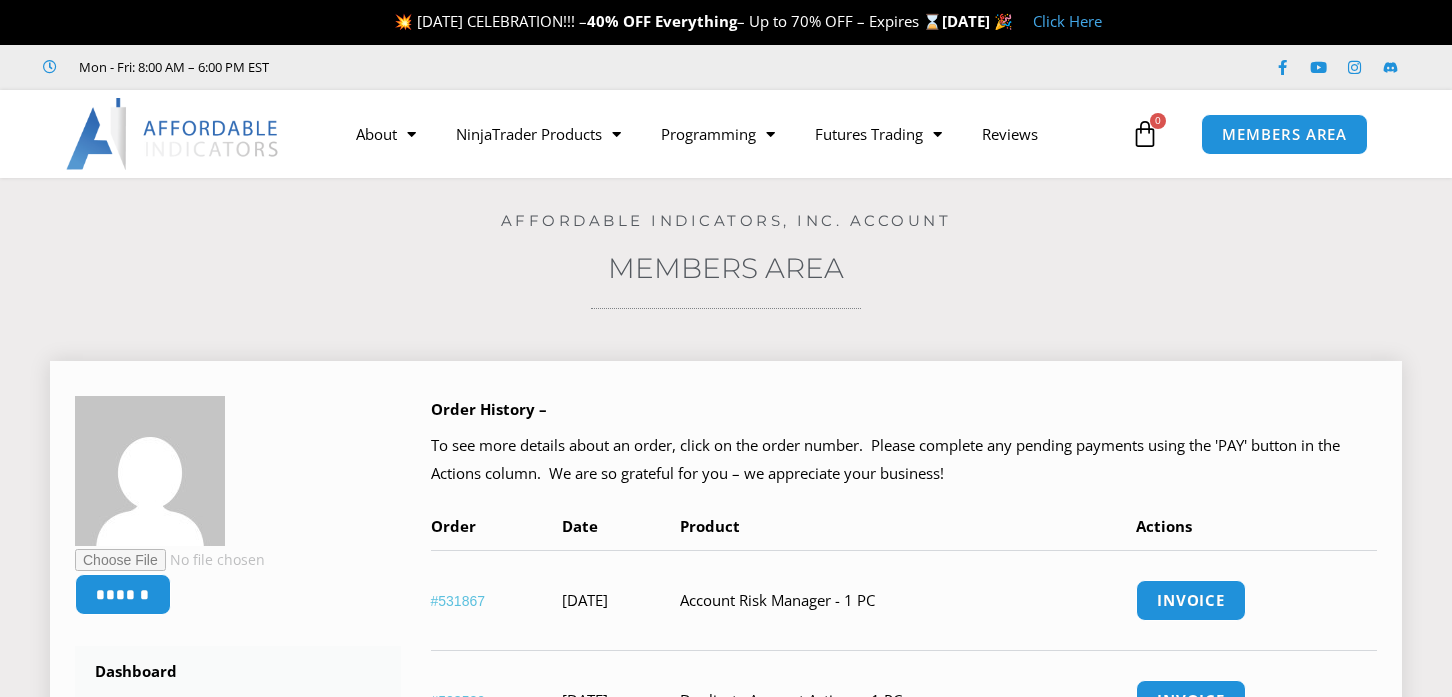 scroll, scrollTop: 0, scrollLeft: 0, axis: both 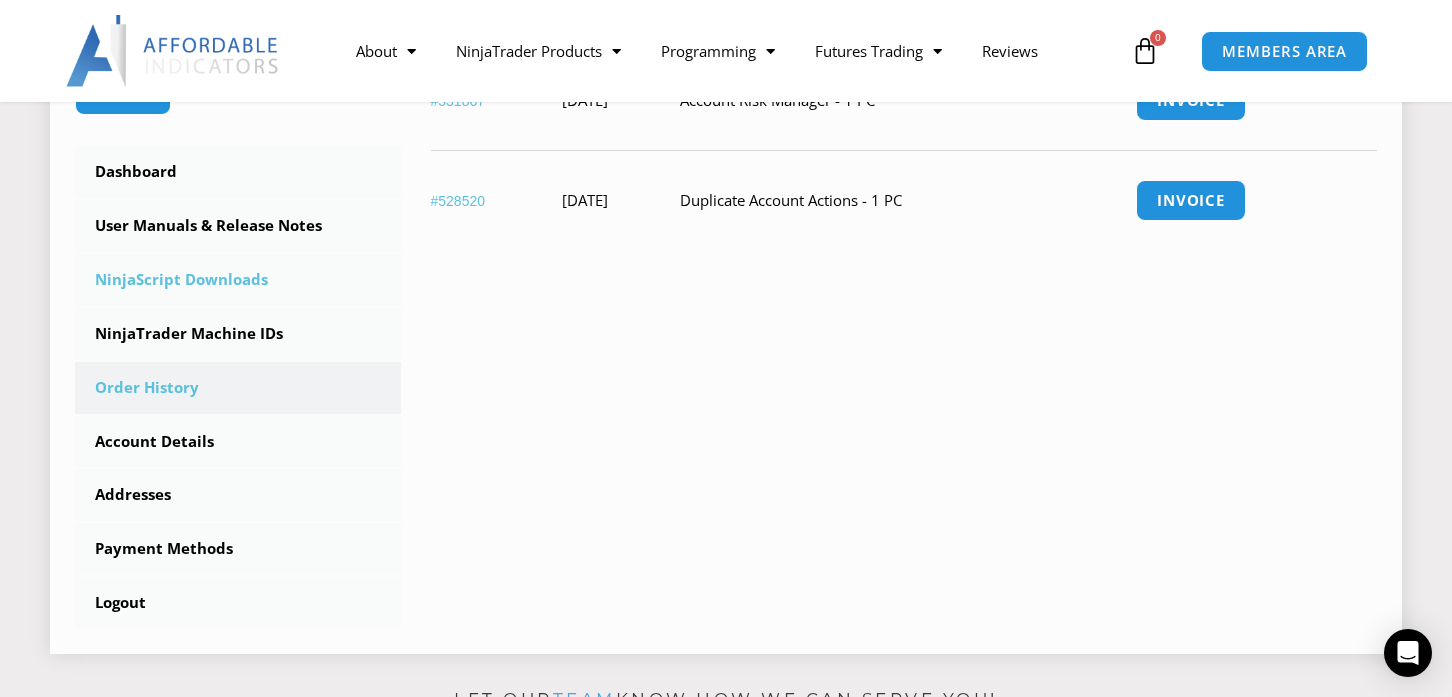 click on "NinjaScript Downloads" at bounding box center [238, 280] 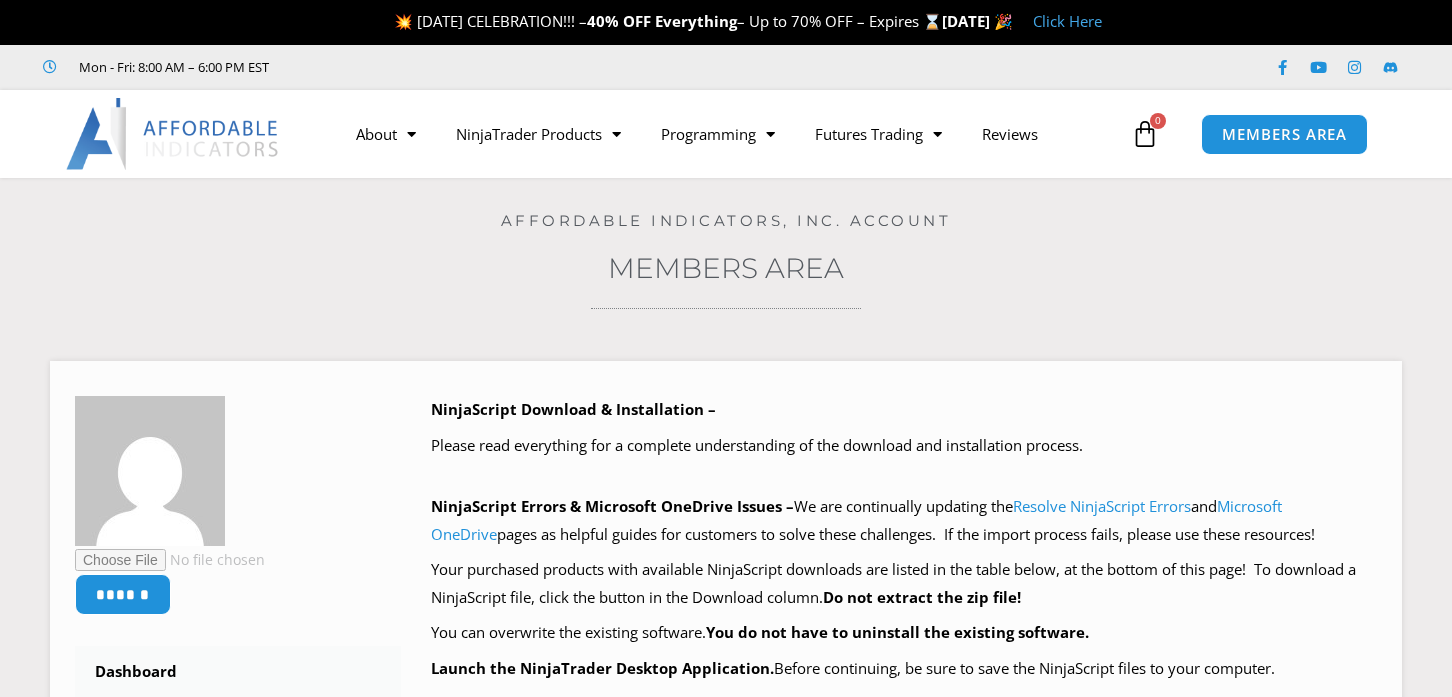 scroll, scrollTop: 0, scrollLeft: 0, axis: both 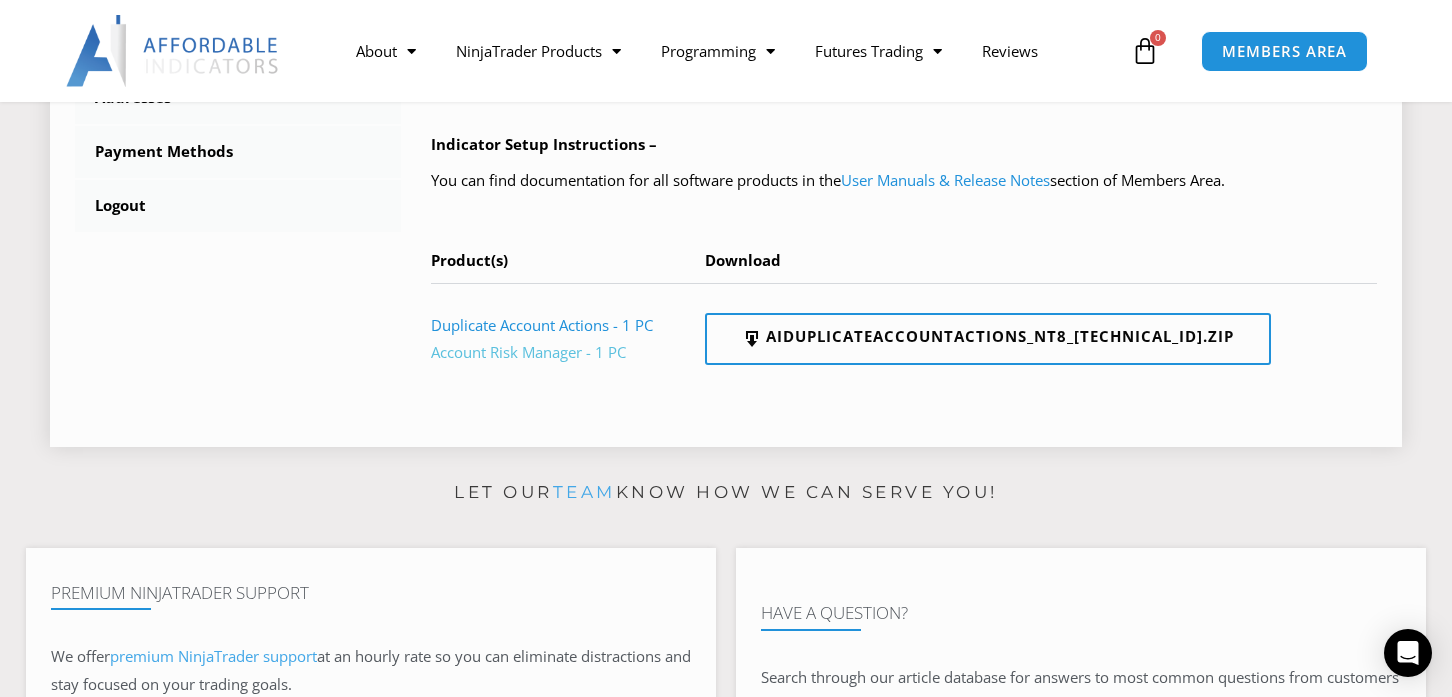 click on "Account Risk Manager - 1 PC" at bounding box center [528, 352] 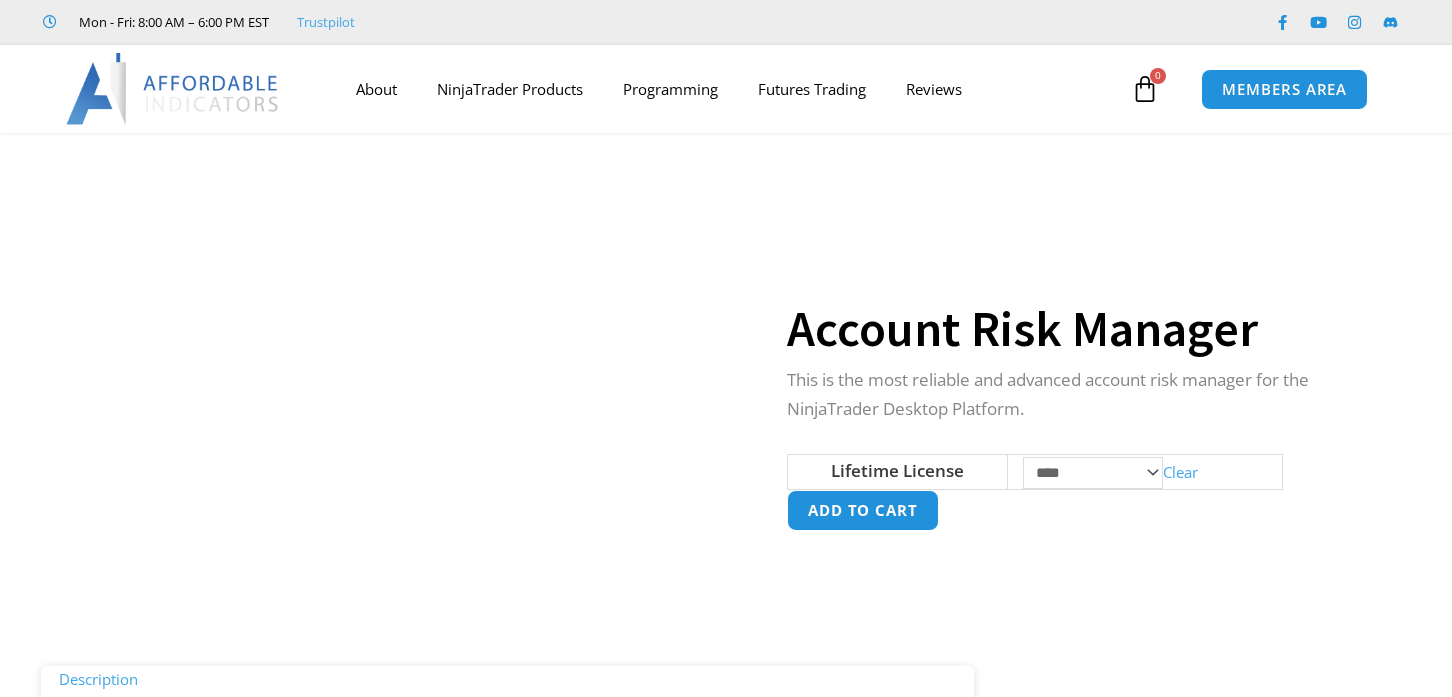scroll, scrollTop: 0, scrollLeft: 0, axis: both 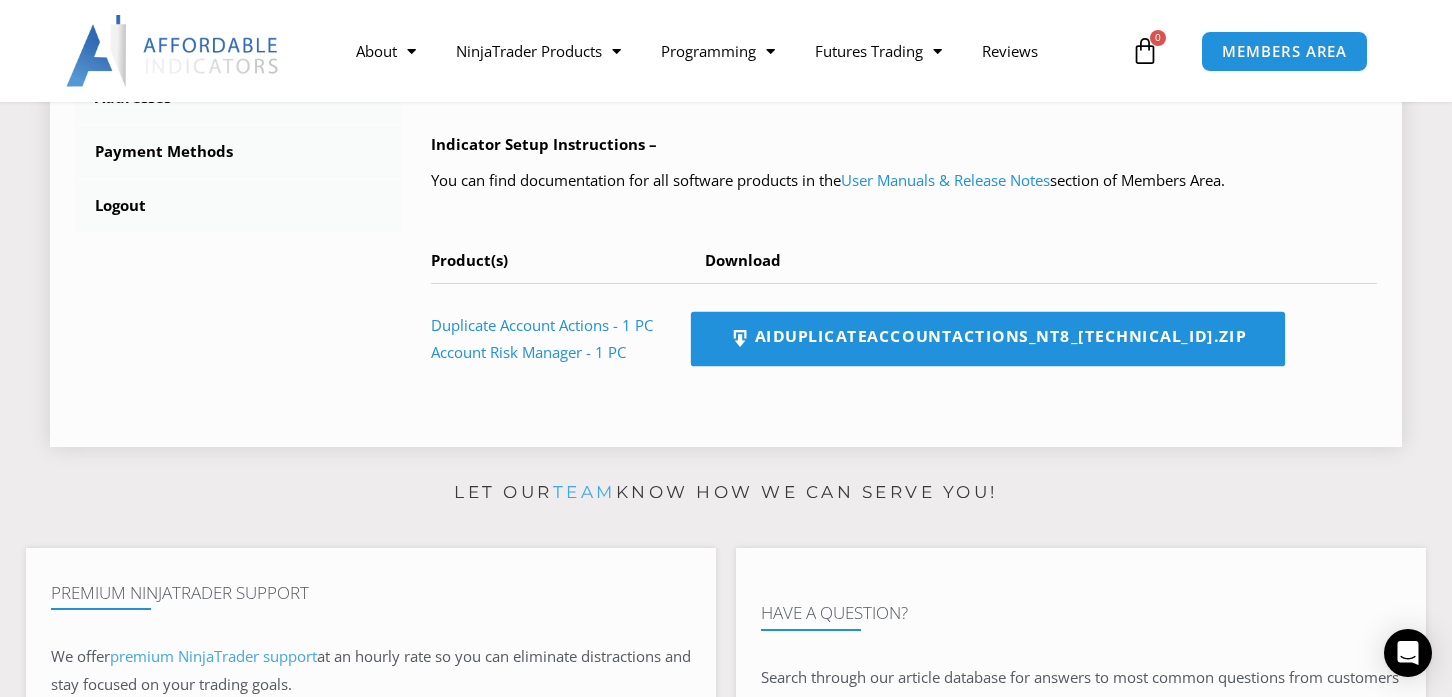 click at bounding box center [739, 339] 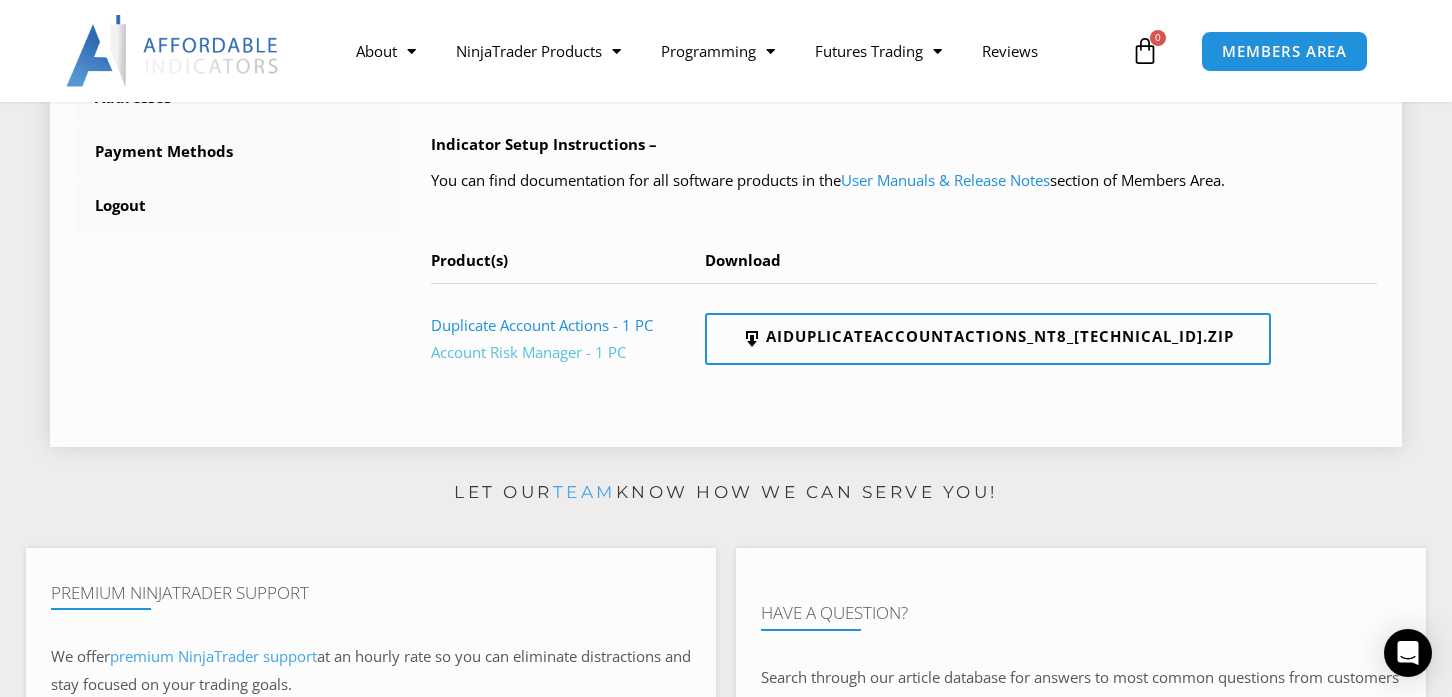 click on "Account Risk Manager - 1 PC" at bounding box center (528, 352) 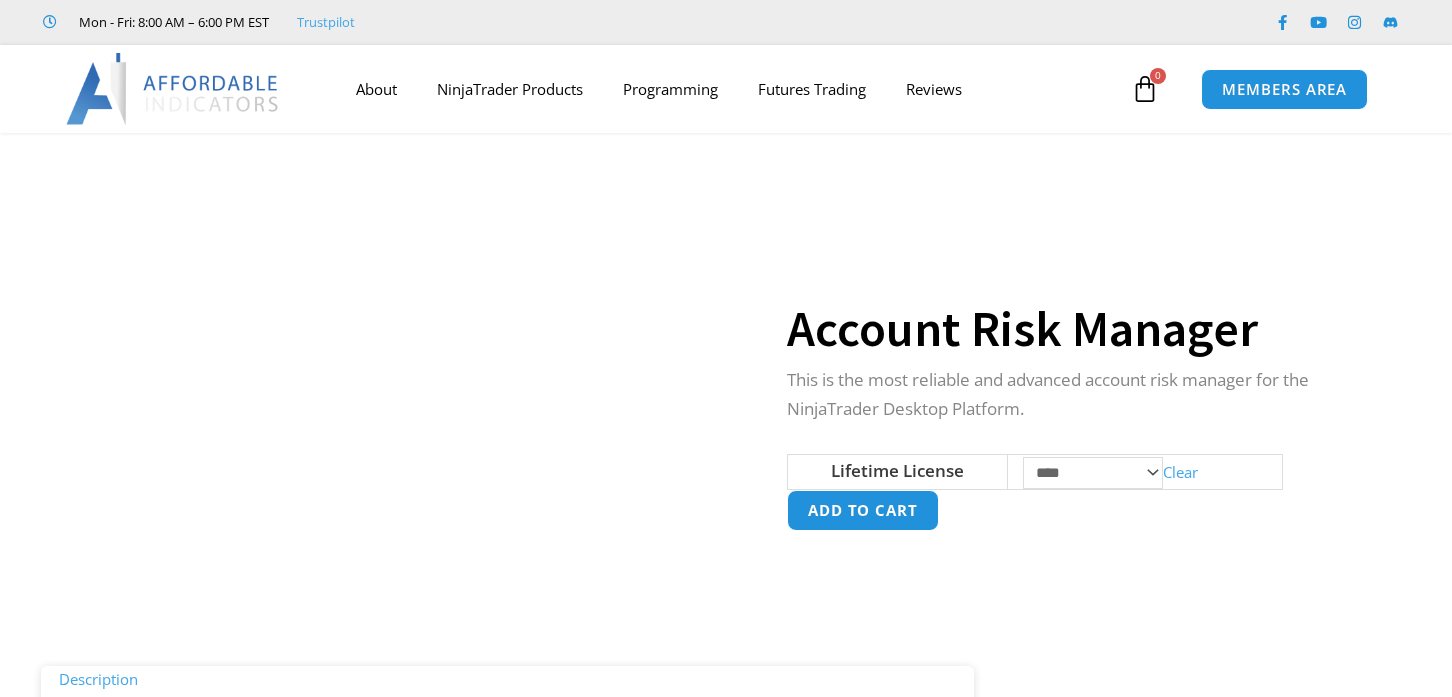 scroll, scrollTop: 0, scrollLeft: 0, axis: both 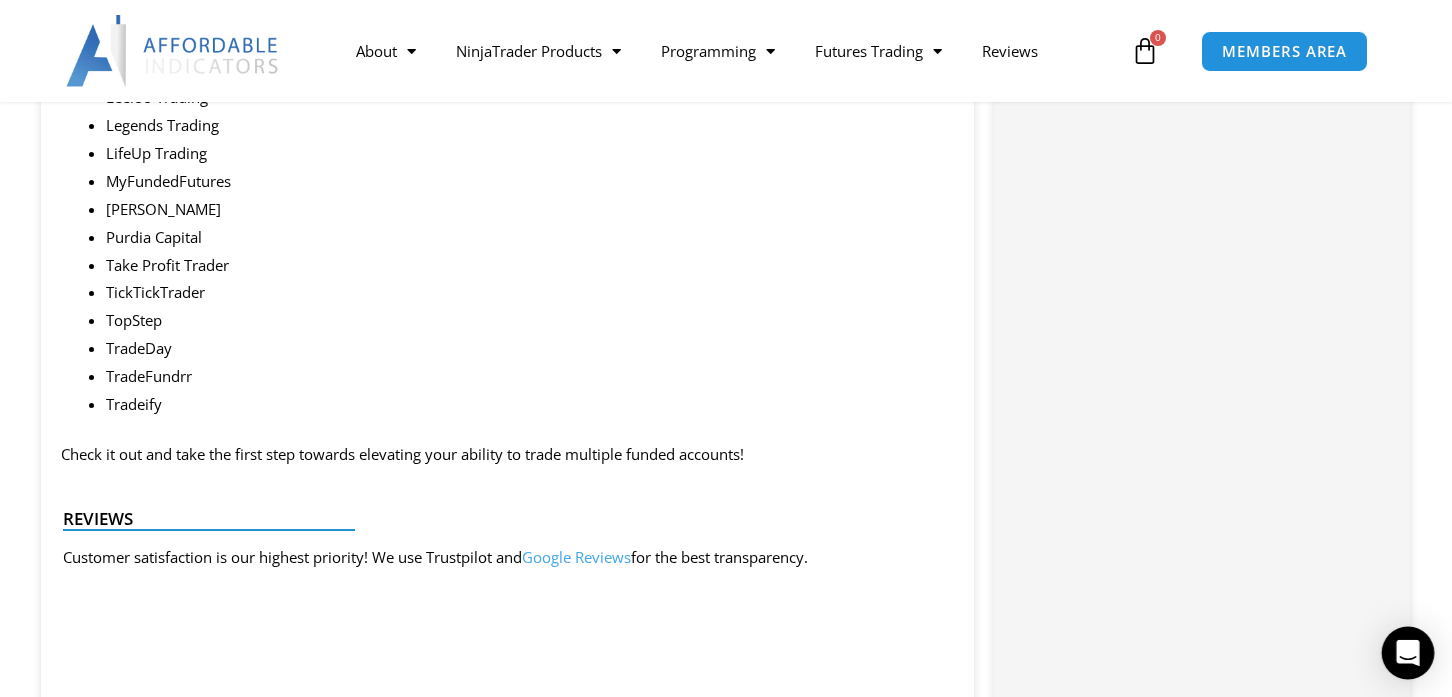 click 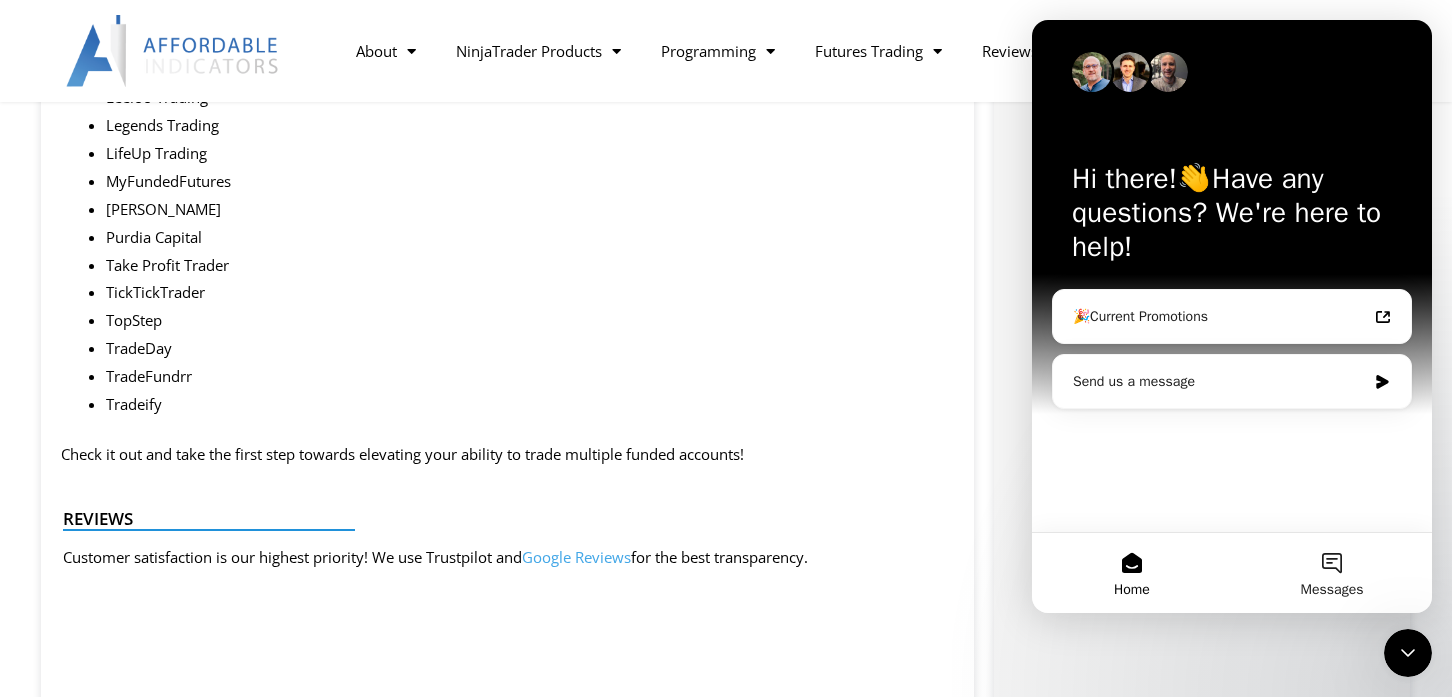 scroll, scrollTop: 0, scrollLeft: 0, axis: both 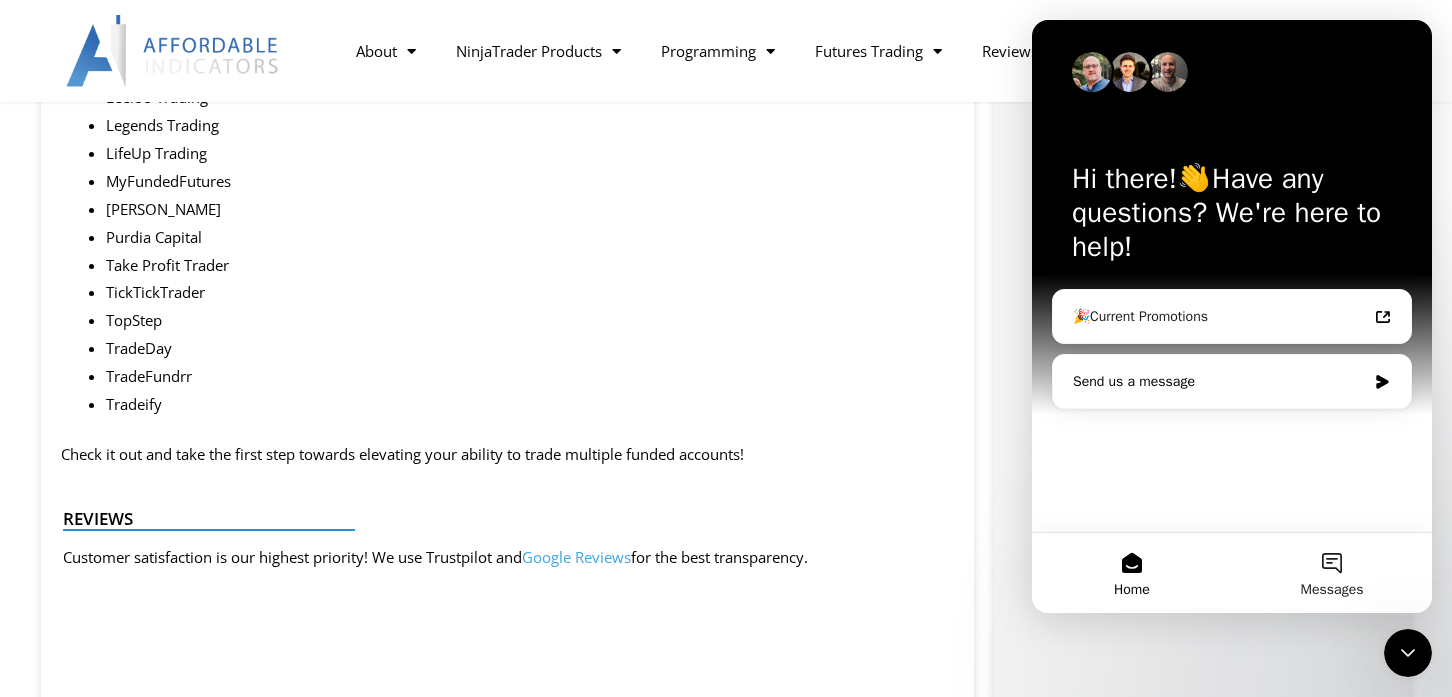 click on "Send us a message" at bounding box center [1219, 381] 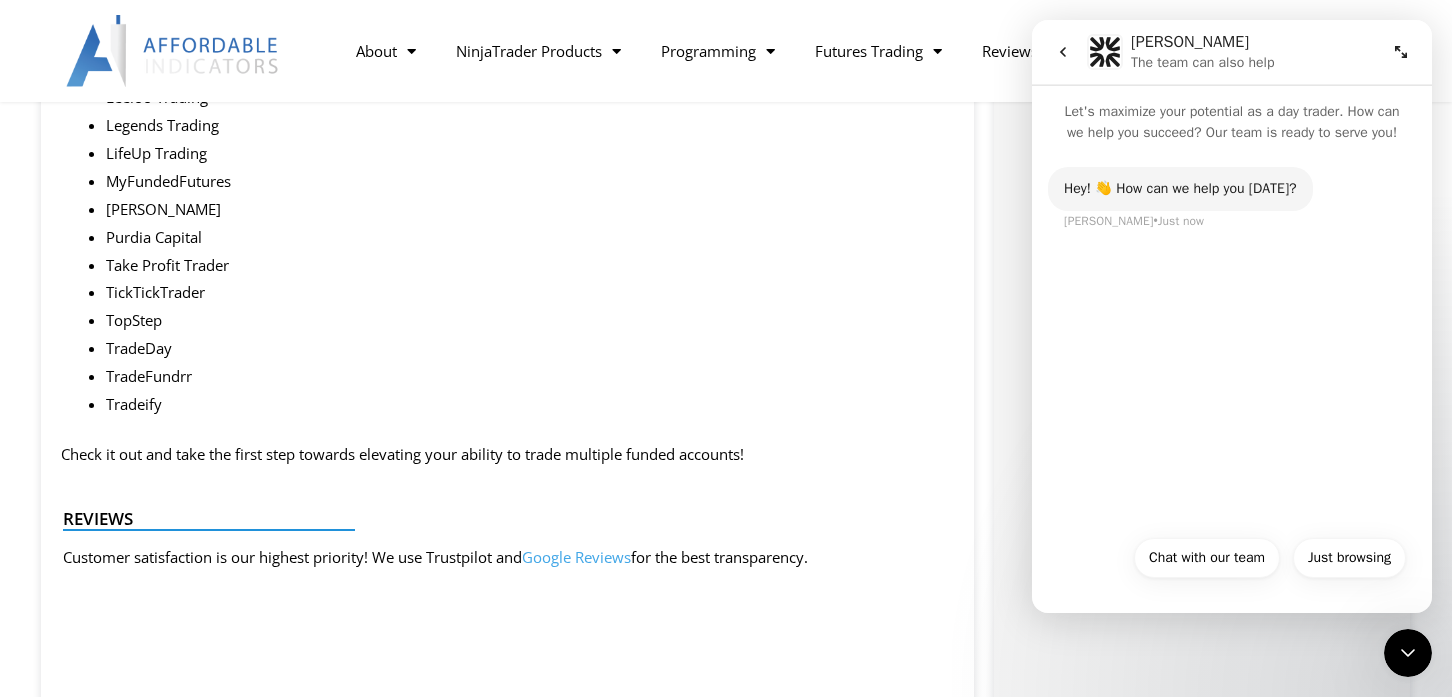 click on "Hey! 👋 How can we help you today? Solomon  •  Just now" at bounding box center [1232, 334] 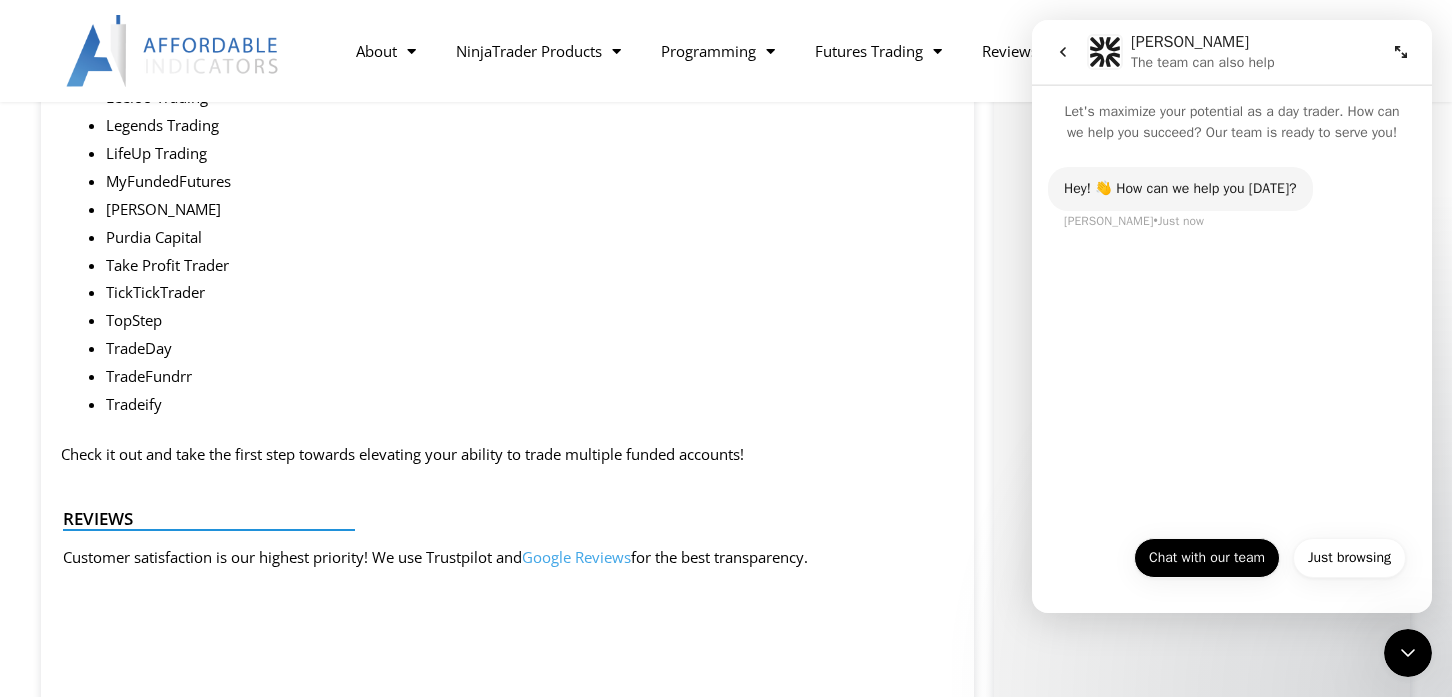 click on "Chat with our team" at bounding box center (1207, 558) 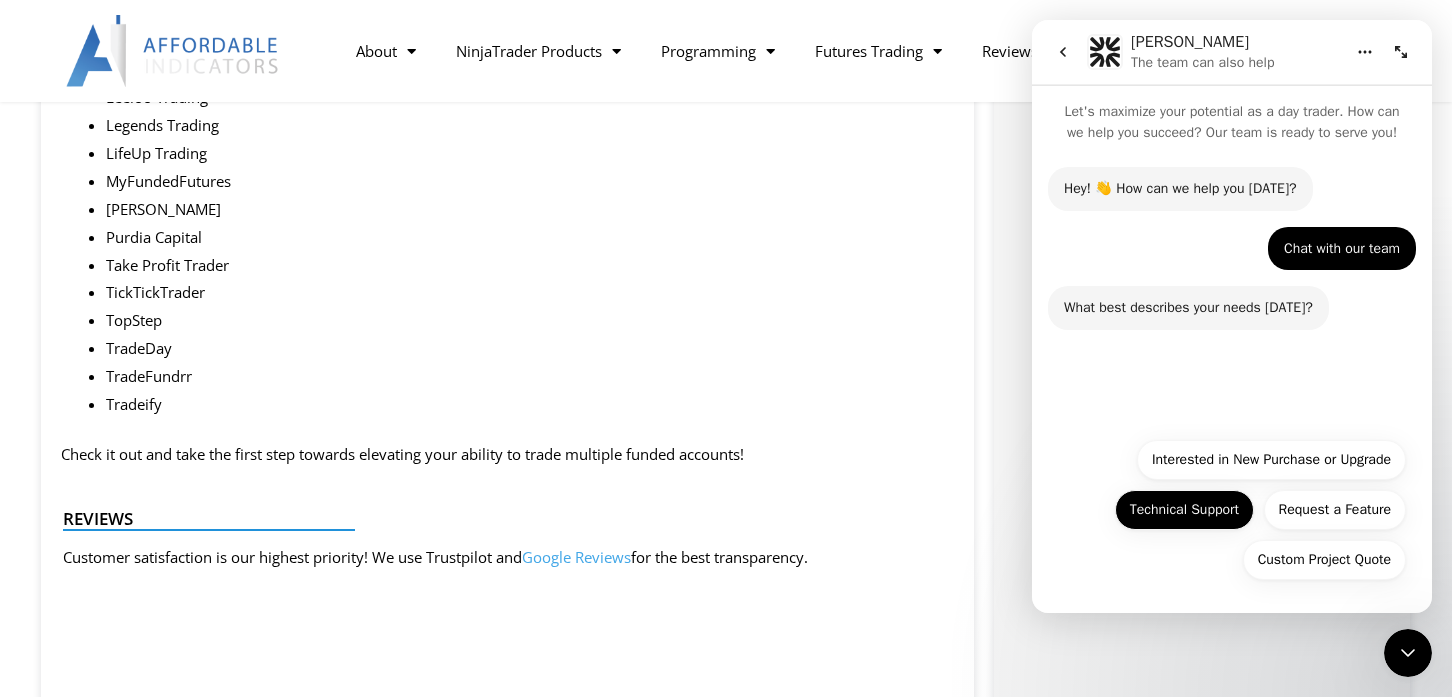 click on "Technical Support" at bounding box center (1184, 510) 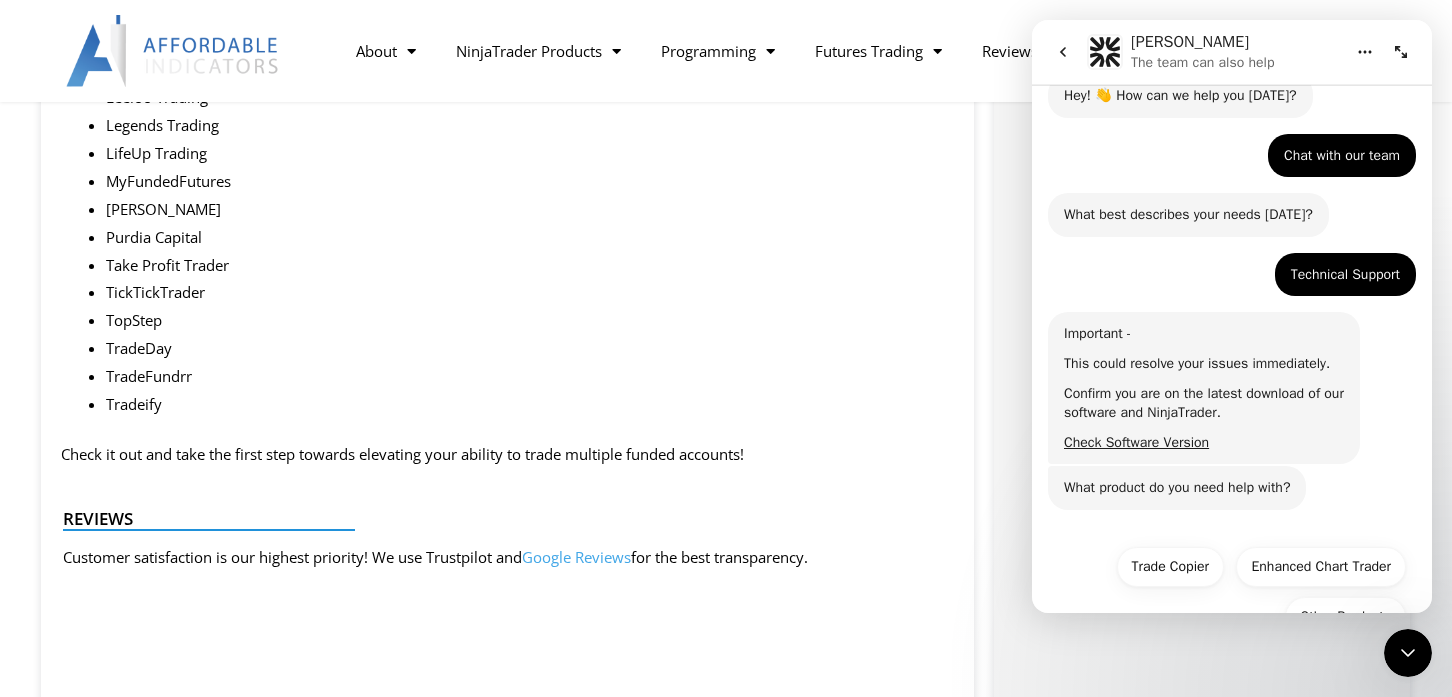 scroll, scrollTop: 150, scrollLeft: 0, axis: vertical 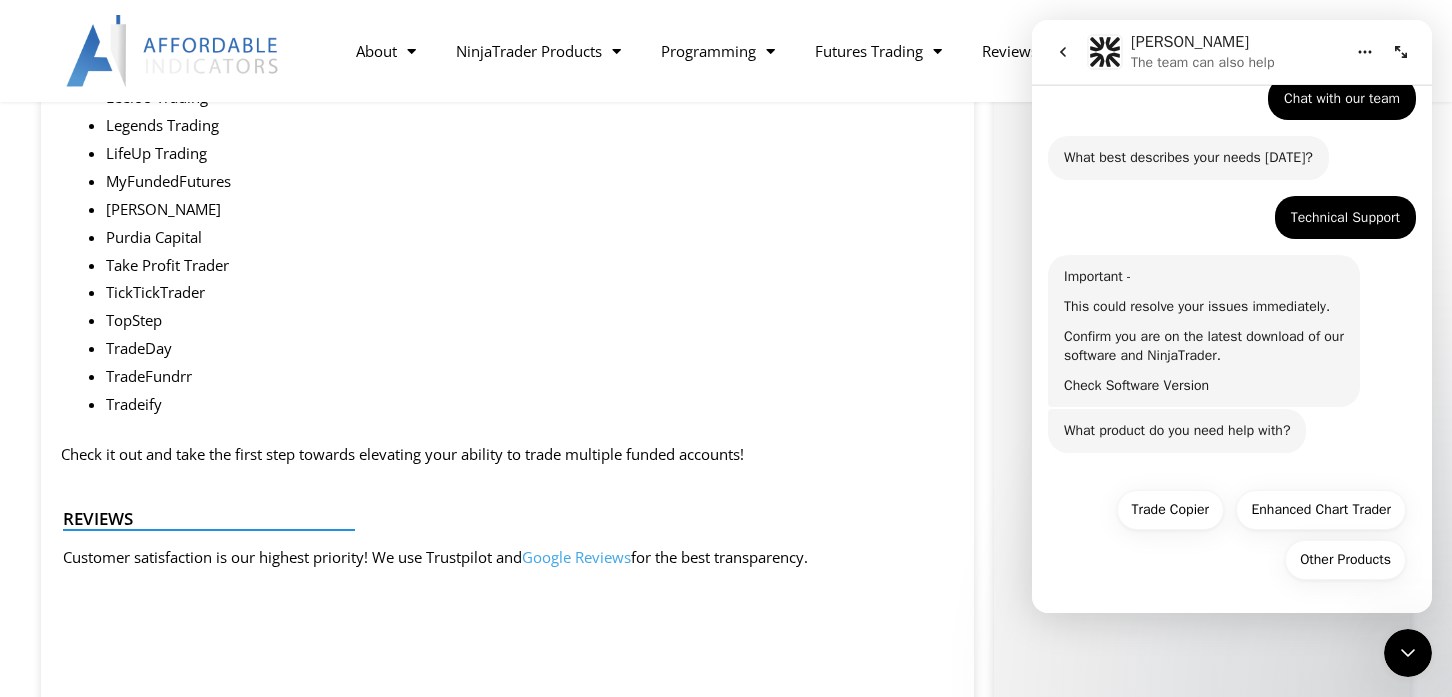 click on "Check Software Version" at bounding box center (1136, 385) 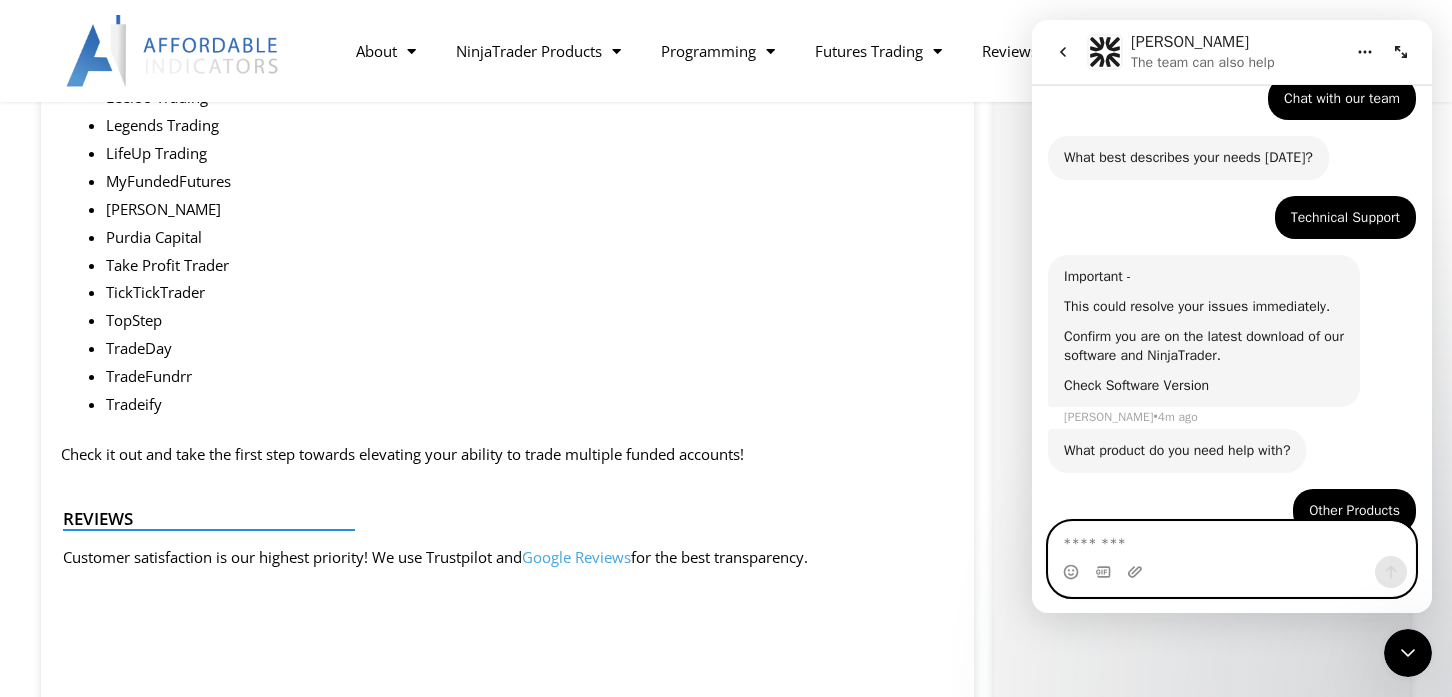 scroll, scrollTop: 264, scrollLeft: 0, axis: vertical 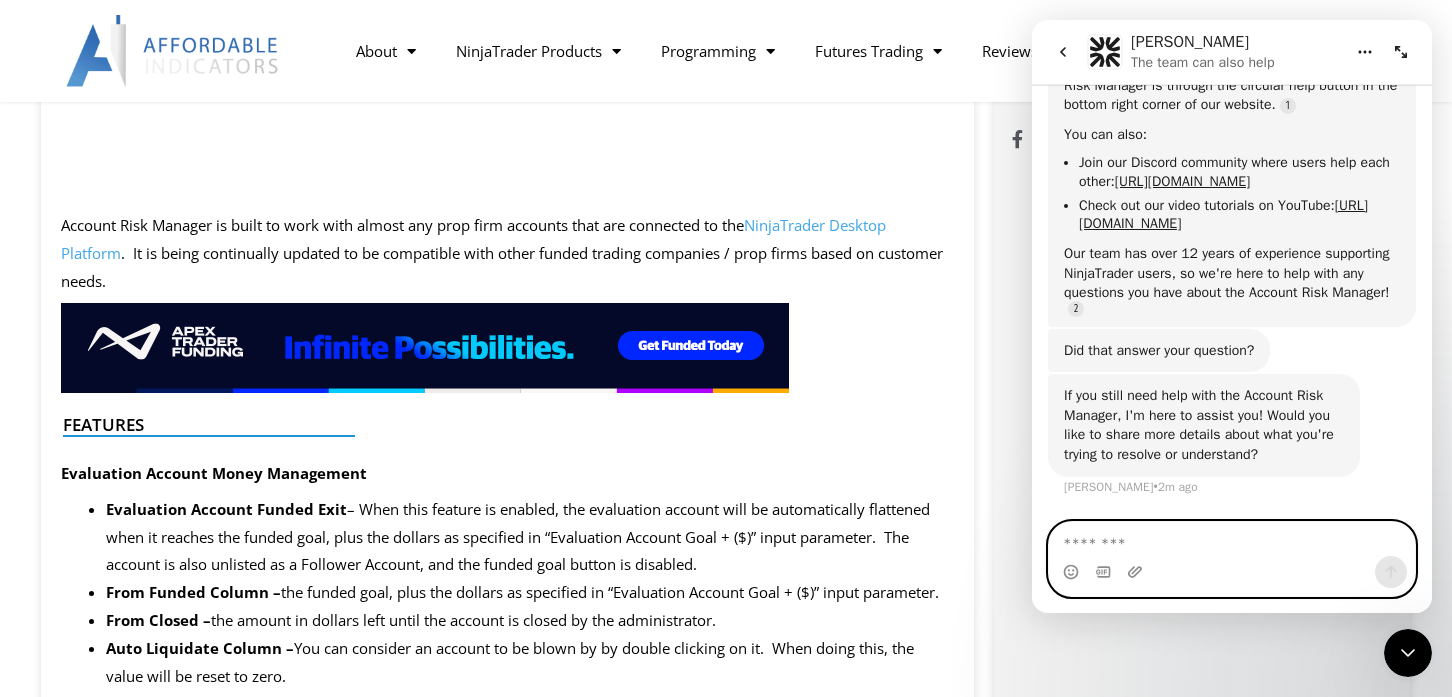 click at bounding box center (1232, 539) 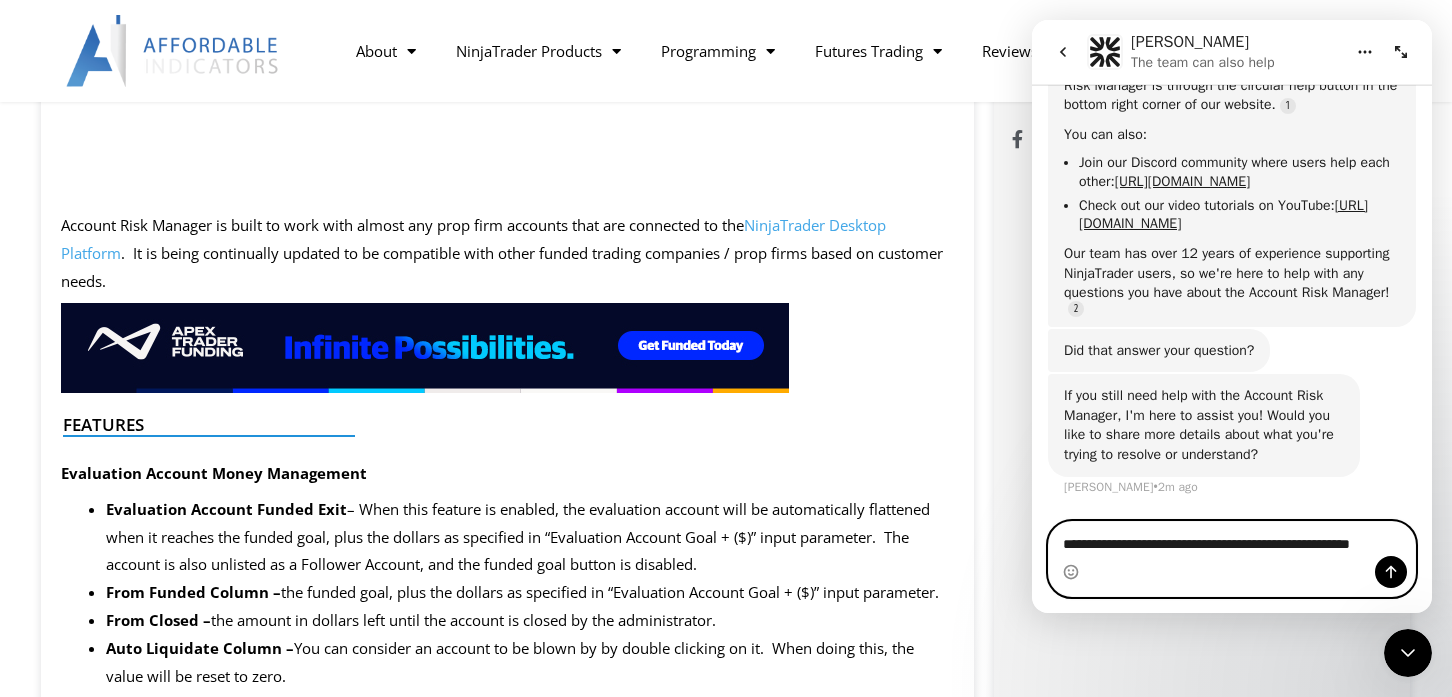 scroll, scrollTop: 0, scrollLeft: 0, axis: both 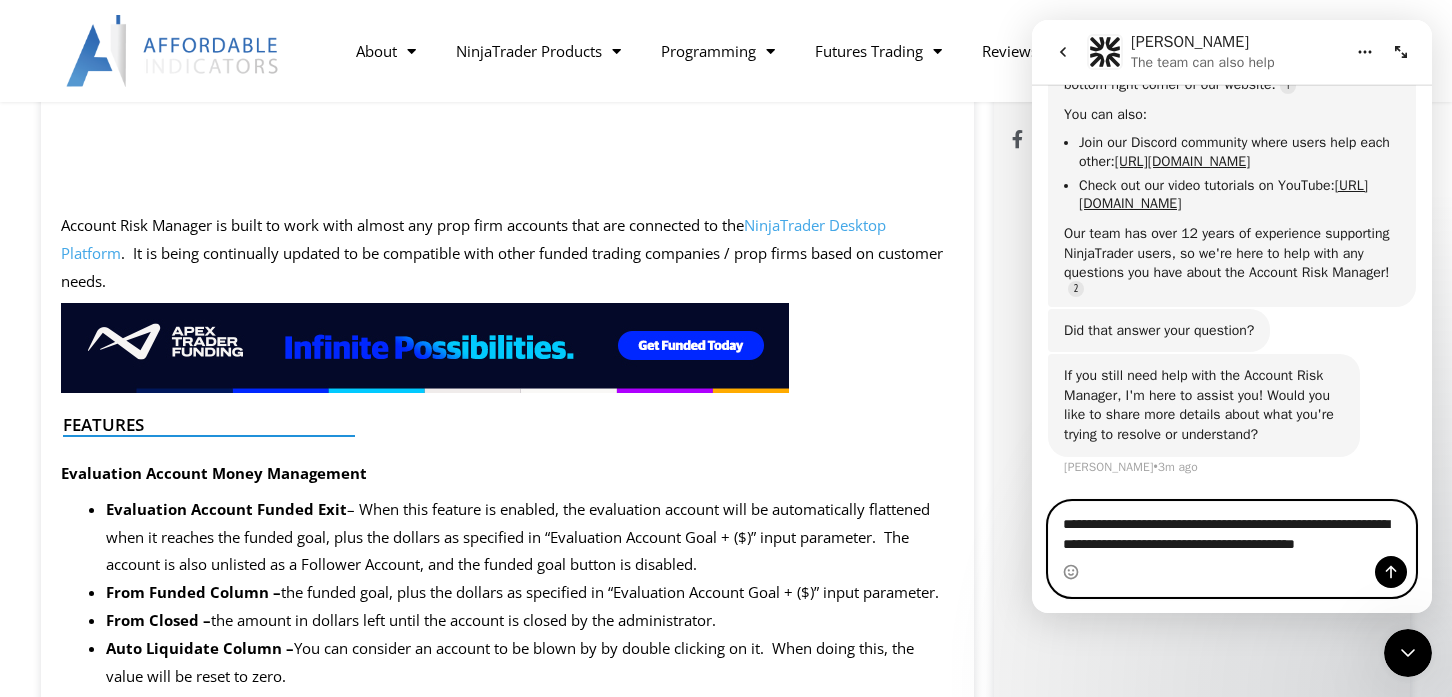 type on "**********" 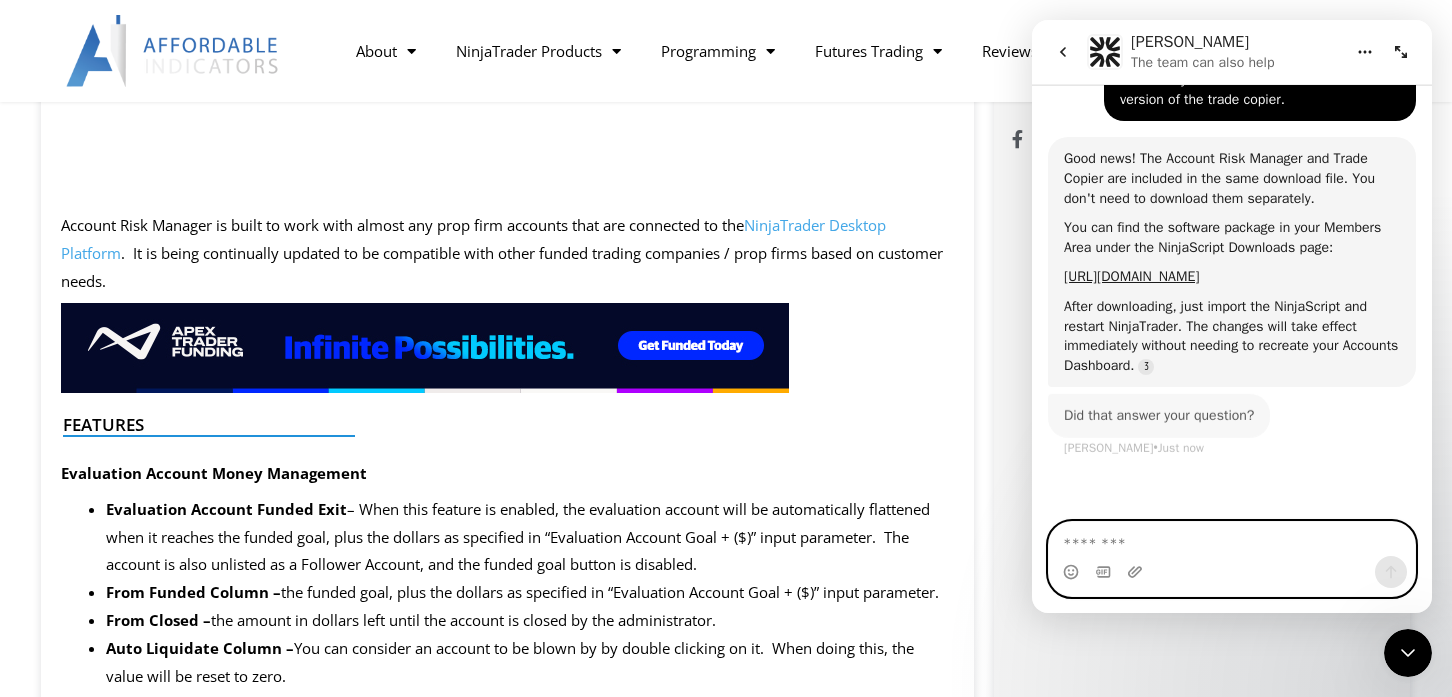scroll, scrollTop: 1317, scrollLeft: 0, axis: vertical 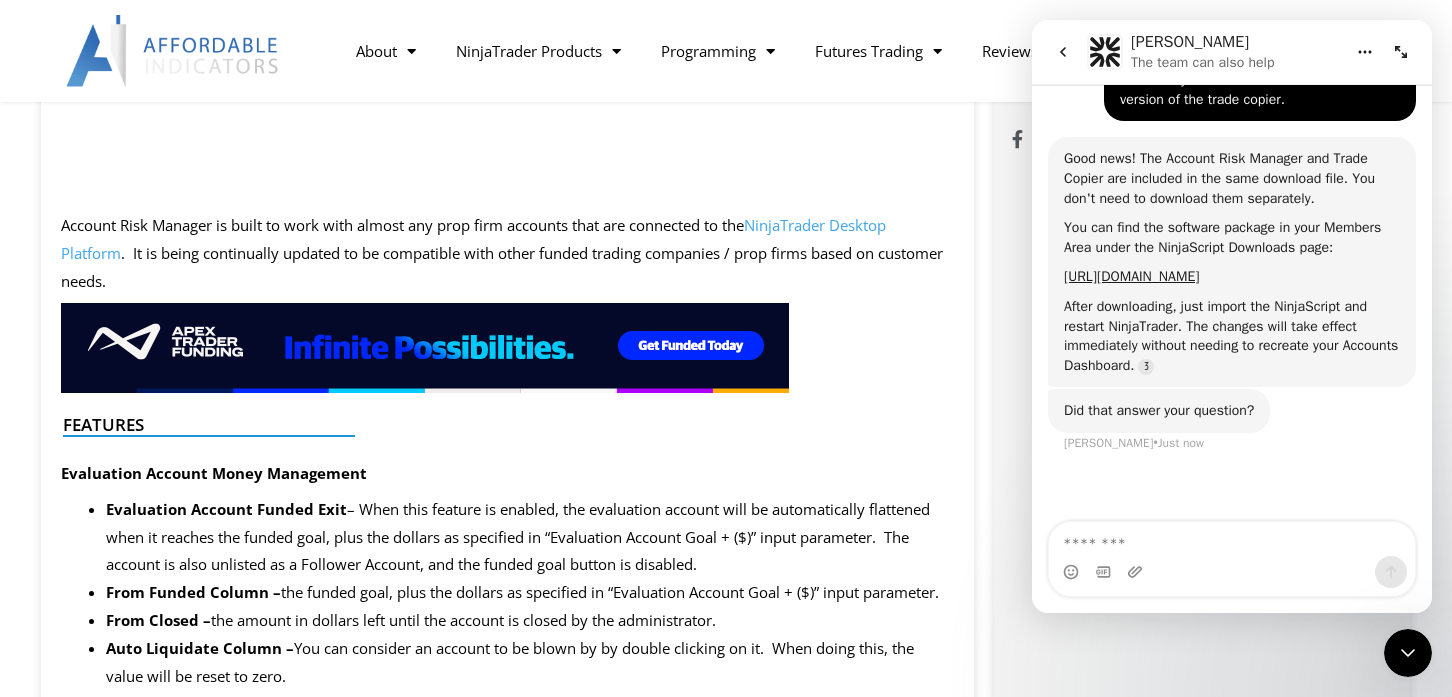click at bounding box center [1232, 572] 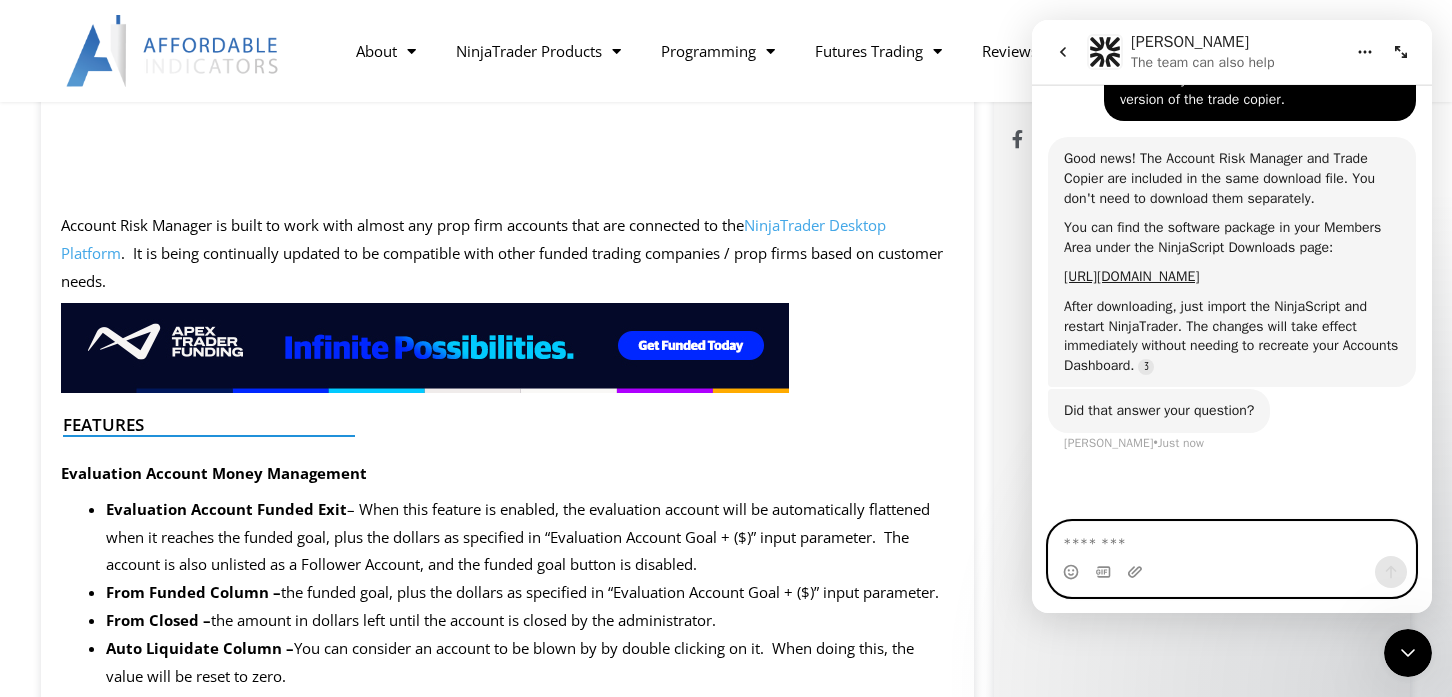 click at bounding box center [1232, 539] 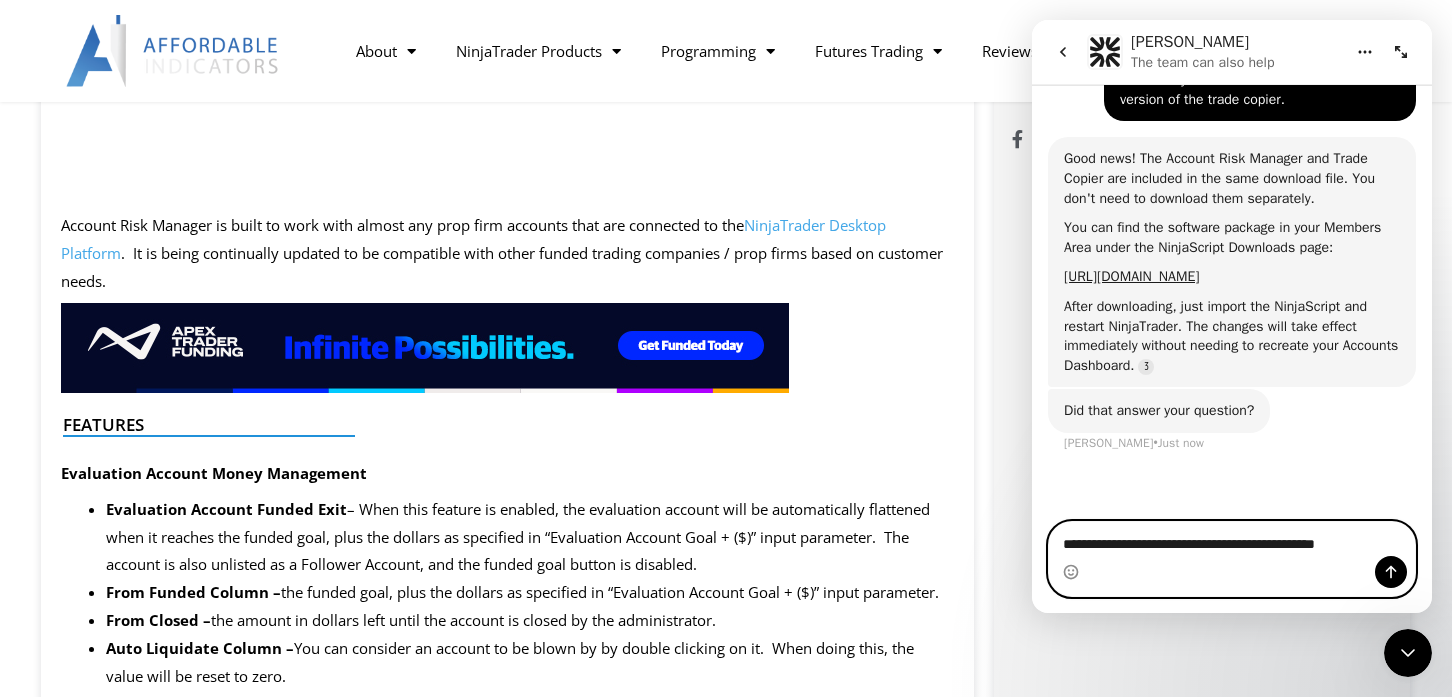 type on "**********" 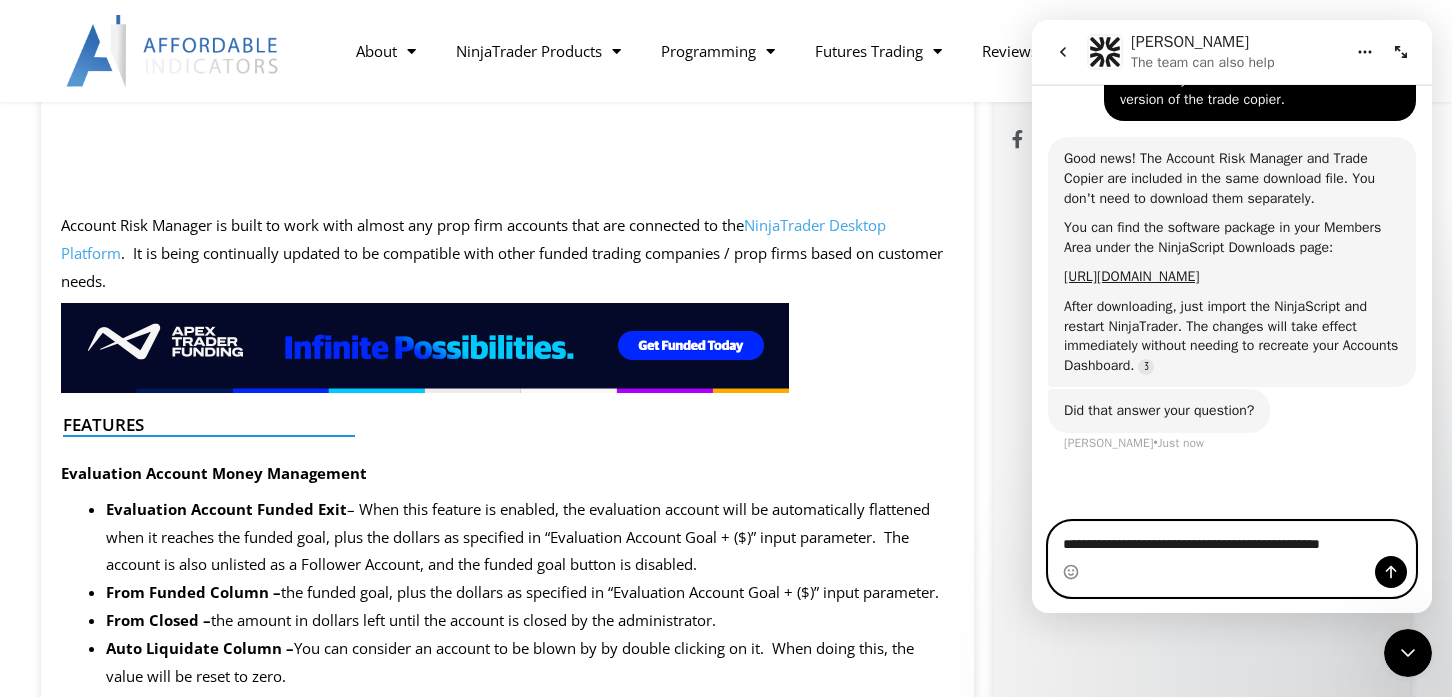 type 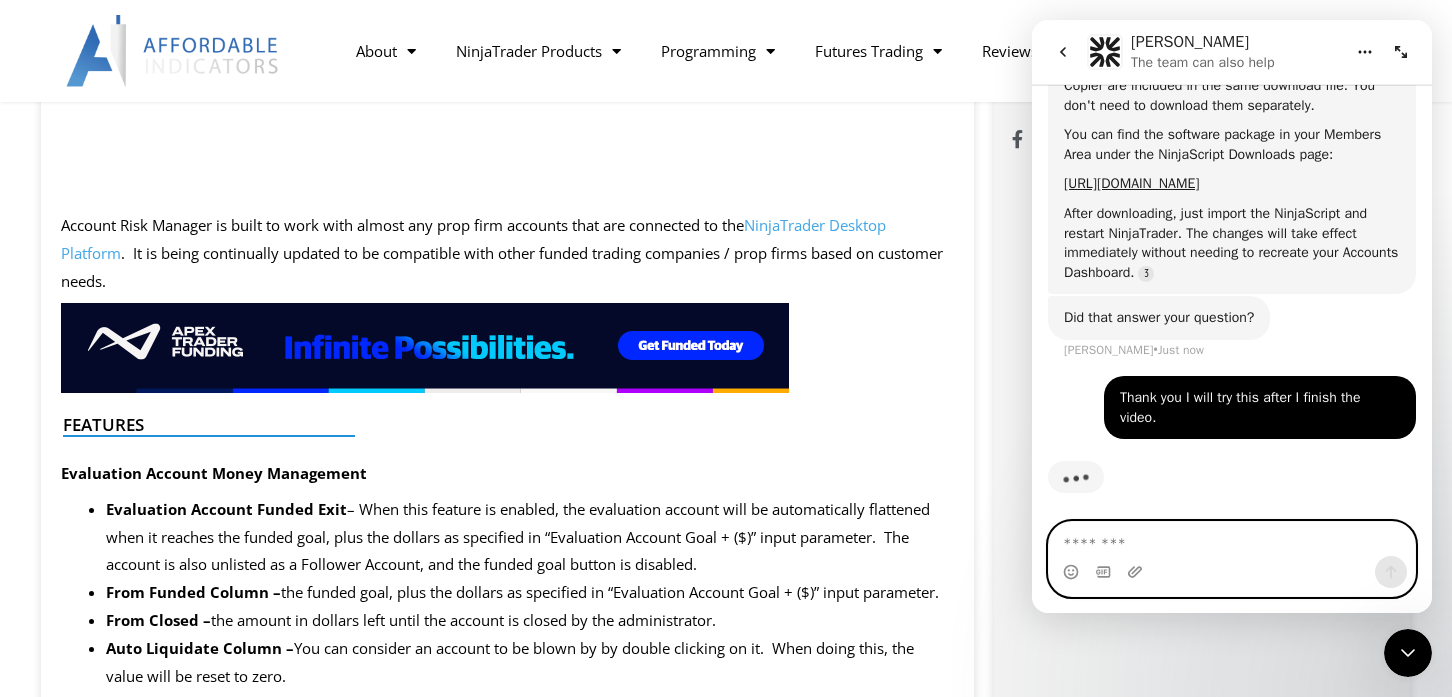 scroll, scrollTop: 1461, scrollLeft: 0, axis: vertical 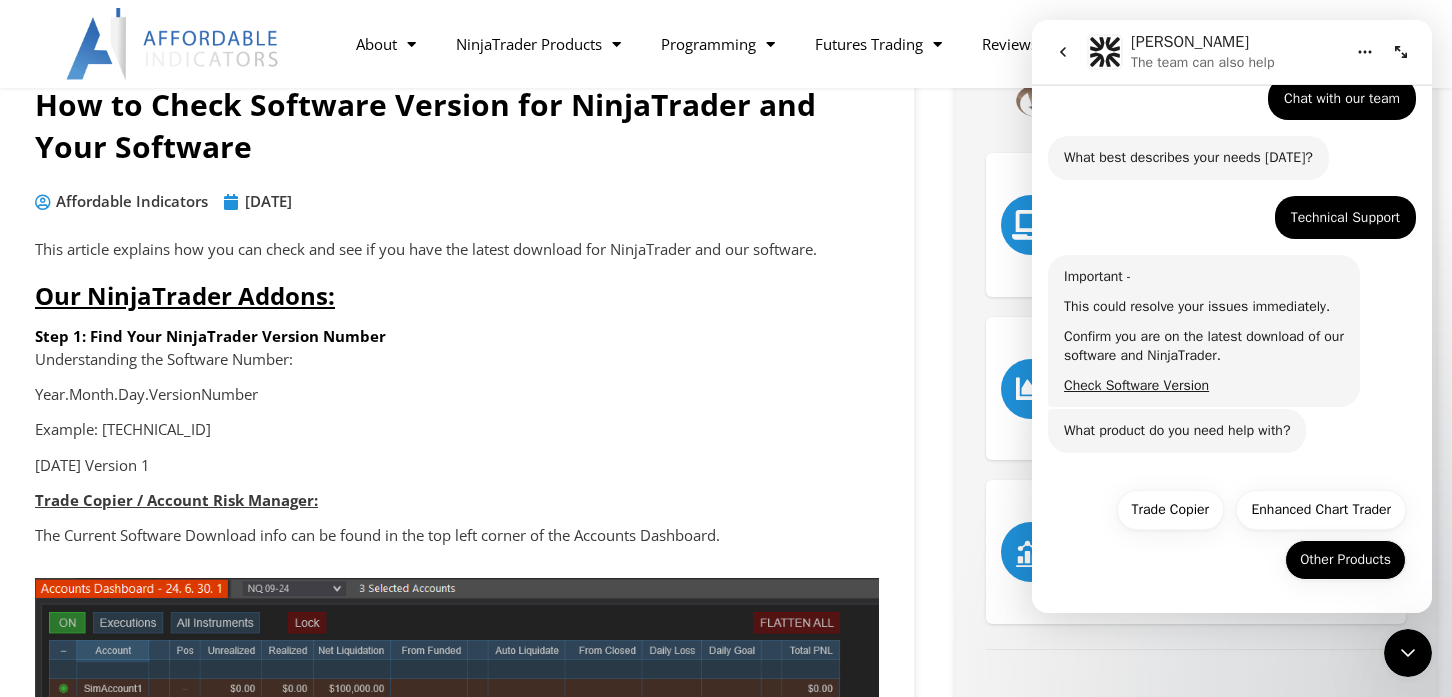 click on "Other Products" at bounding box center [1345, 560] 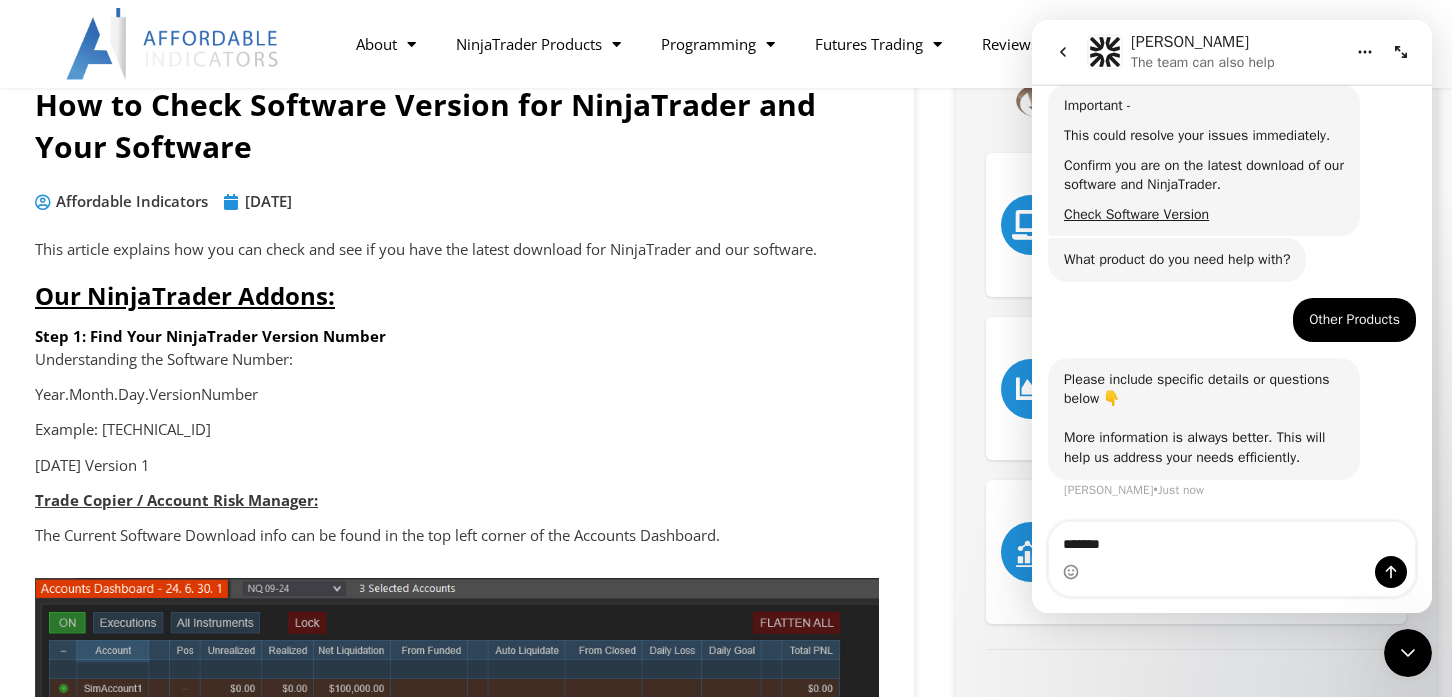 scroll, scrollTop: 398, scrollLeft: 0, axis: vertical 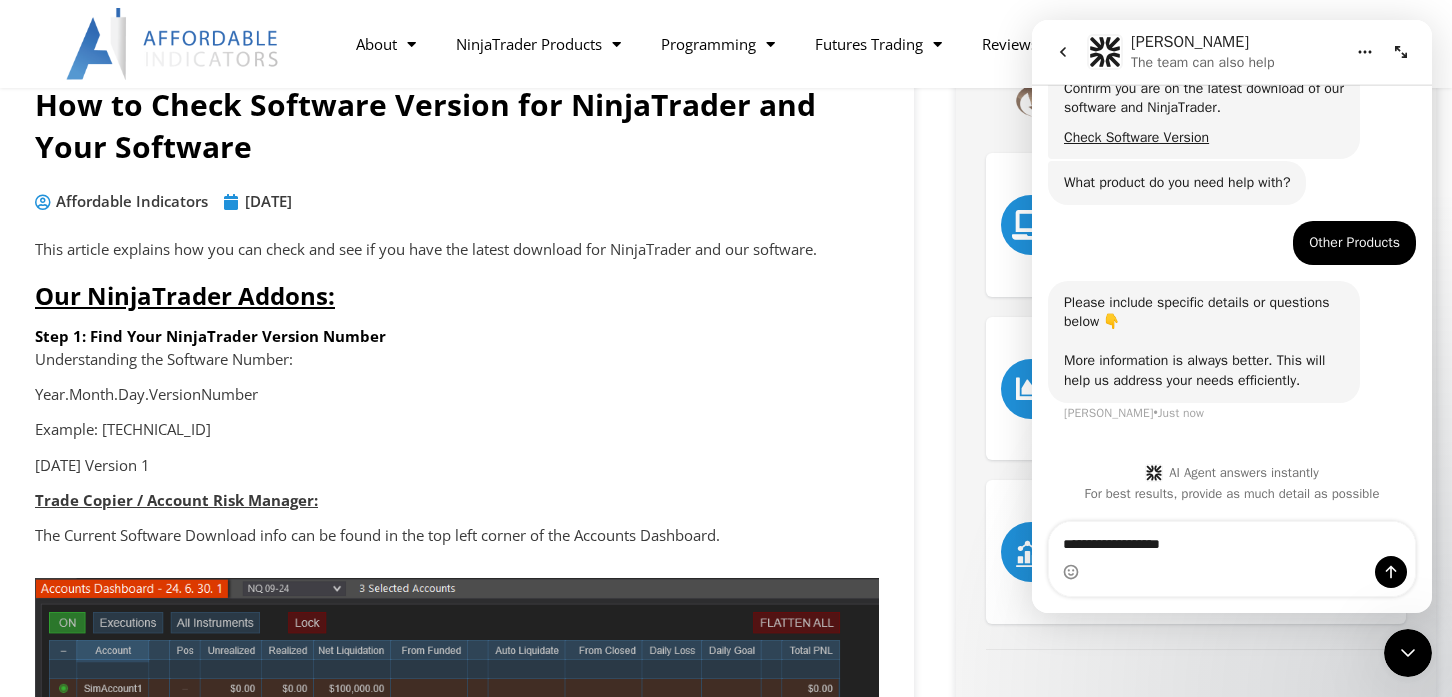 type on "**********" 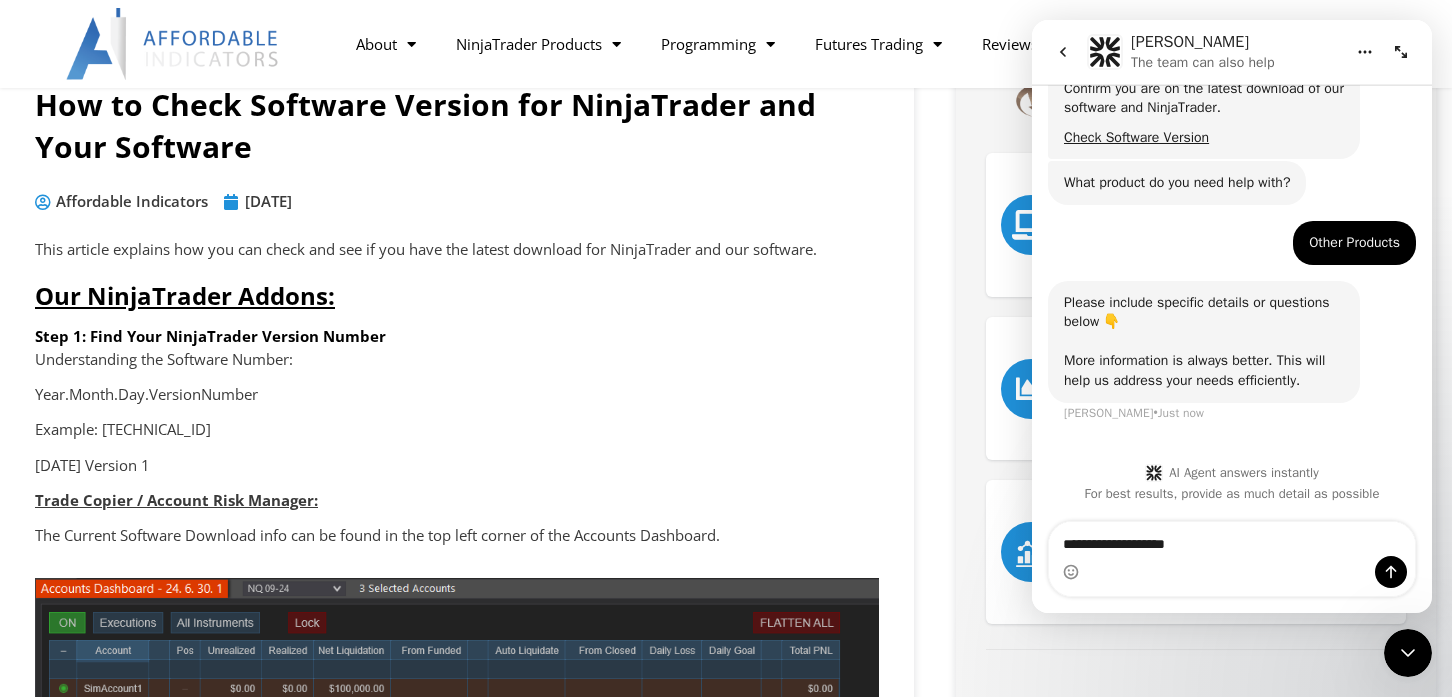 type 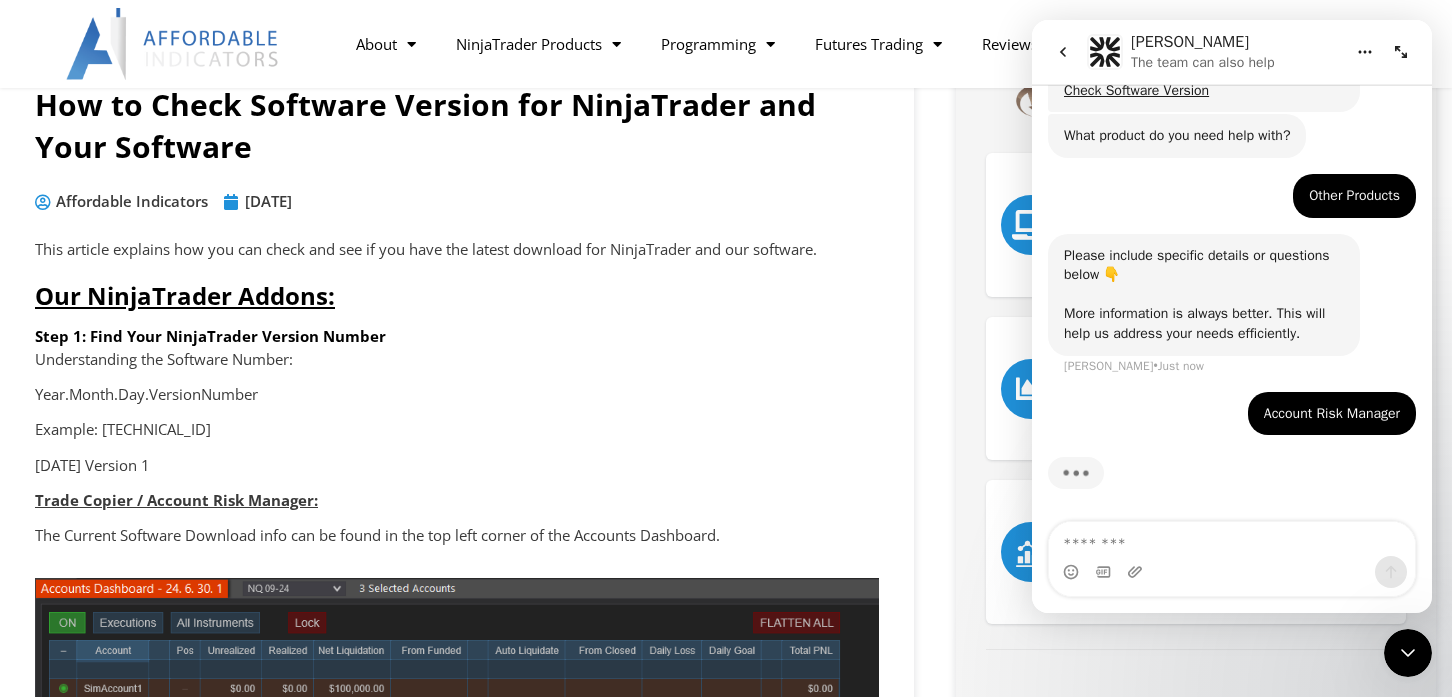 scroll, scrollTop: 457, scrollLeft: 0, axis: vertical 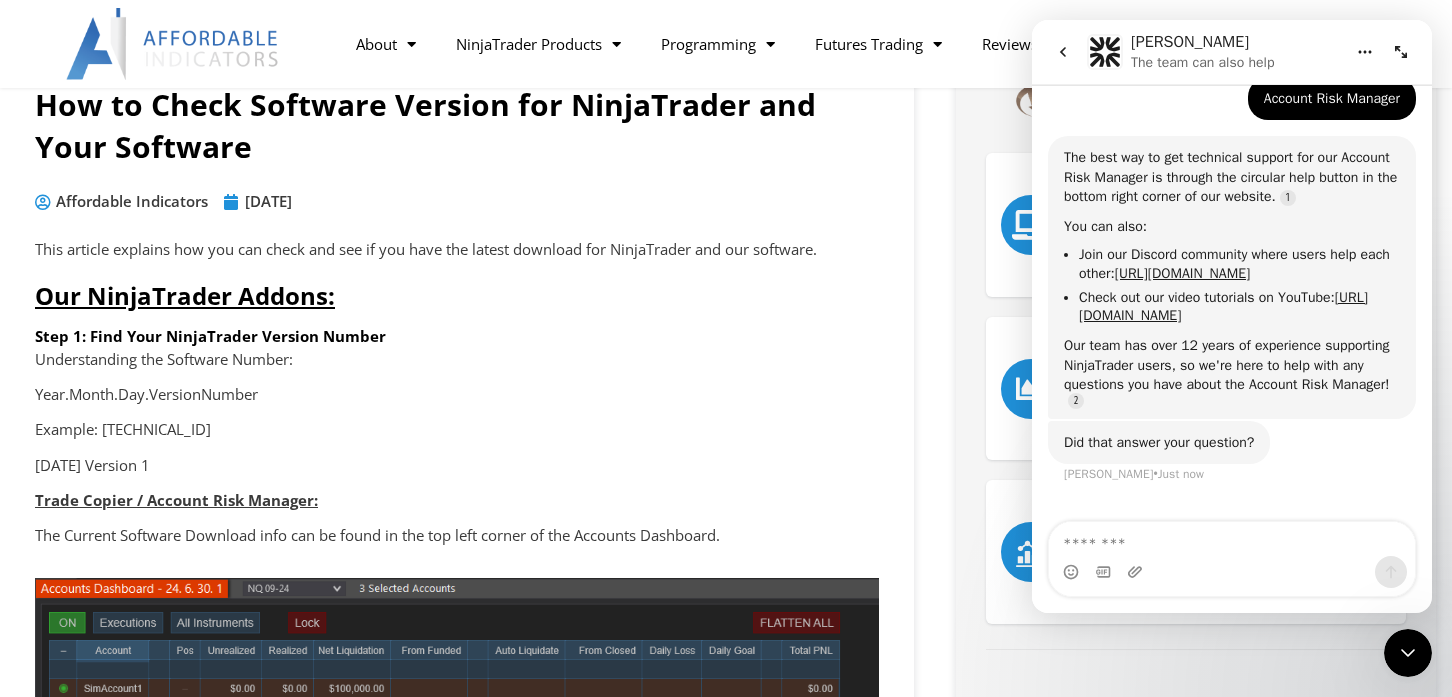 click on "Understanding the Software Number:
Year.Month.Day.VersionNumber
Example: 24.7.6.1
7/6/24 Version 1
Trade Copier / Account Risk Manager:
The Current Software Download info can be found in the top left corner of the Accounts Dashboard." at bounding box center [457, 448] 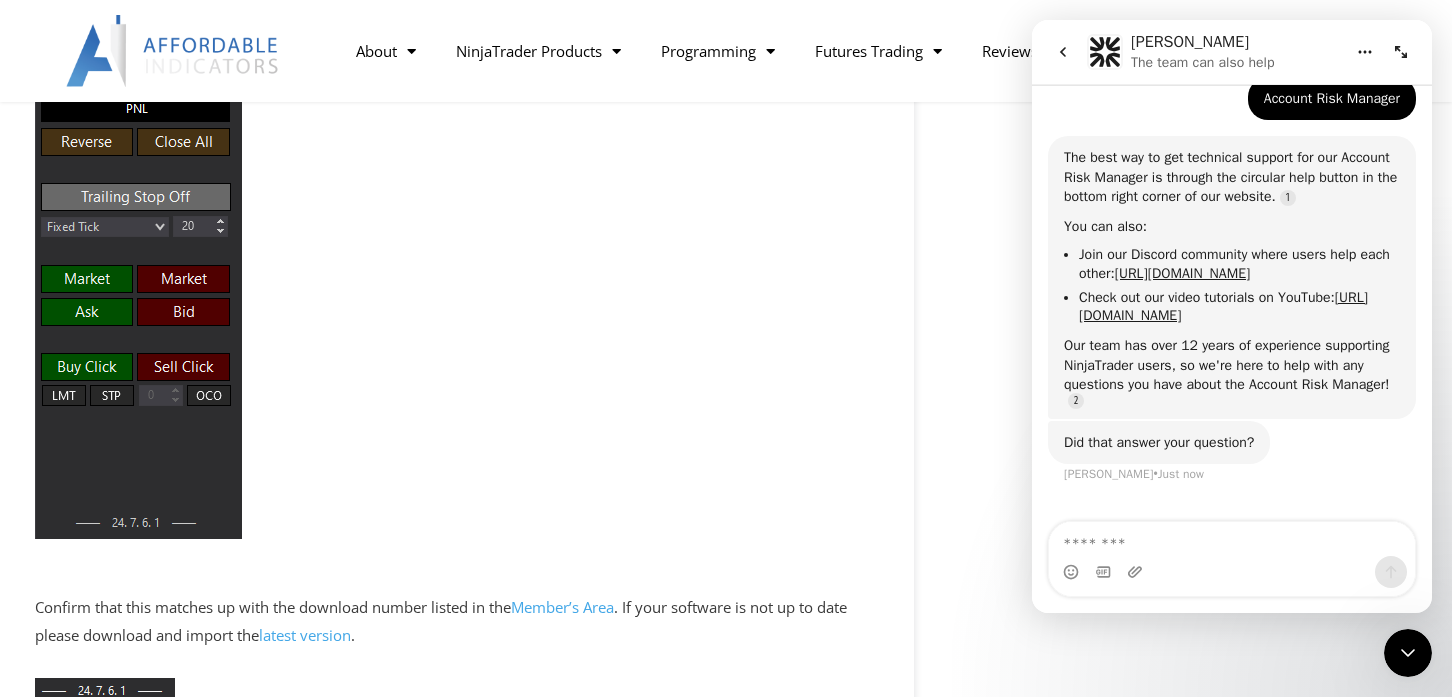 scroll, scrollTop: 1393, scrollLeft: 0, axis: vertical 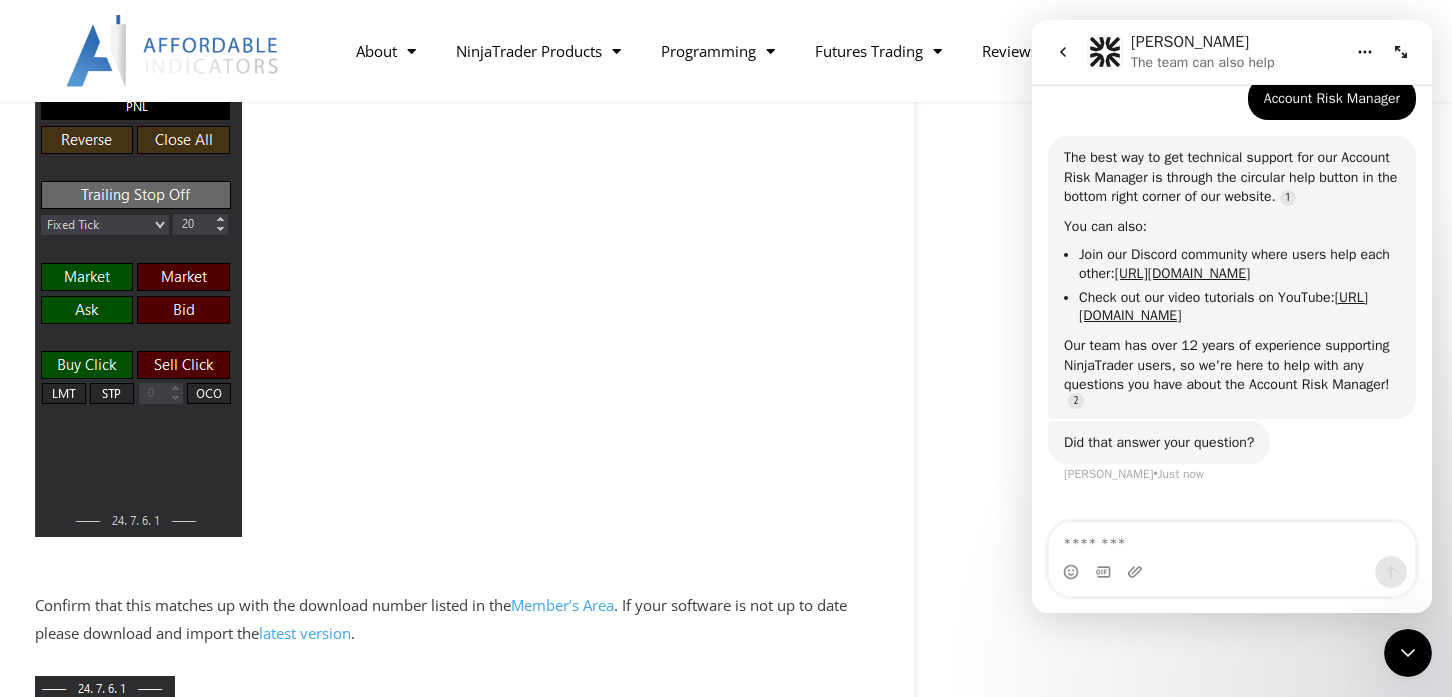 click on "Chart Trader
The Enhanced Chart Trader makes it easy to manage trades in a Chart window by solving many common challenges.
Order Flow
The Impact Order Flow analyzes tick data to create a dynamic display of details that truly impact trading decisions.
Indicators
We build the best NinjaTrader indicators with years of experience in trading futures and understanding what traders need." at bounding box center (1187, 875) 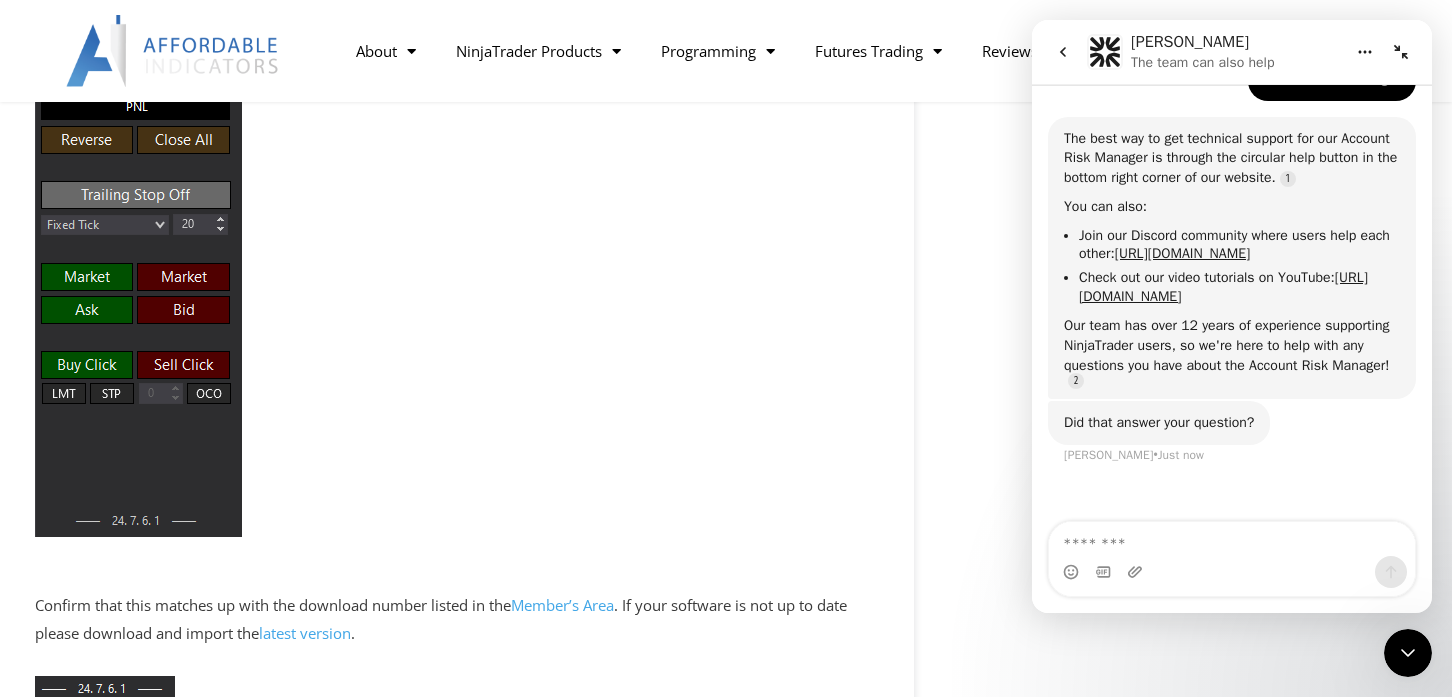 scroll, scrollTop: 719, scrollLeft: 0, axis: vertical 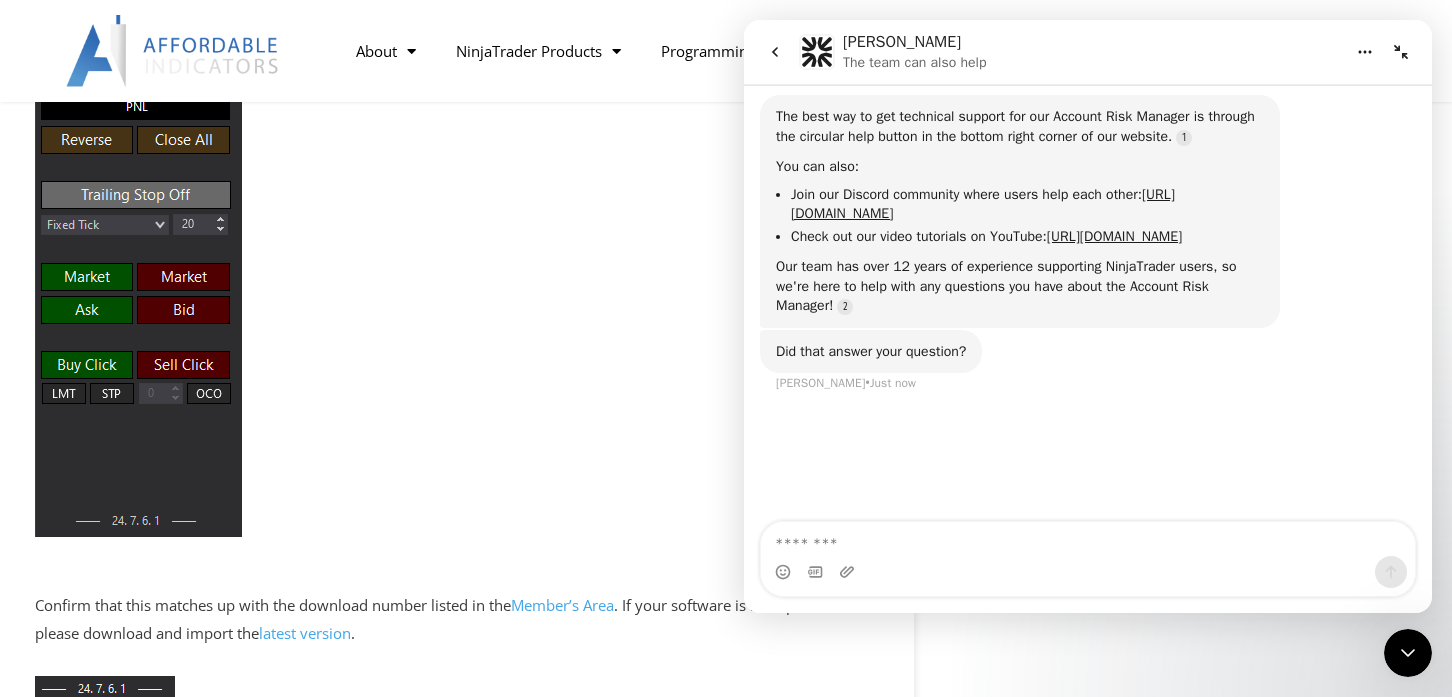 click 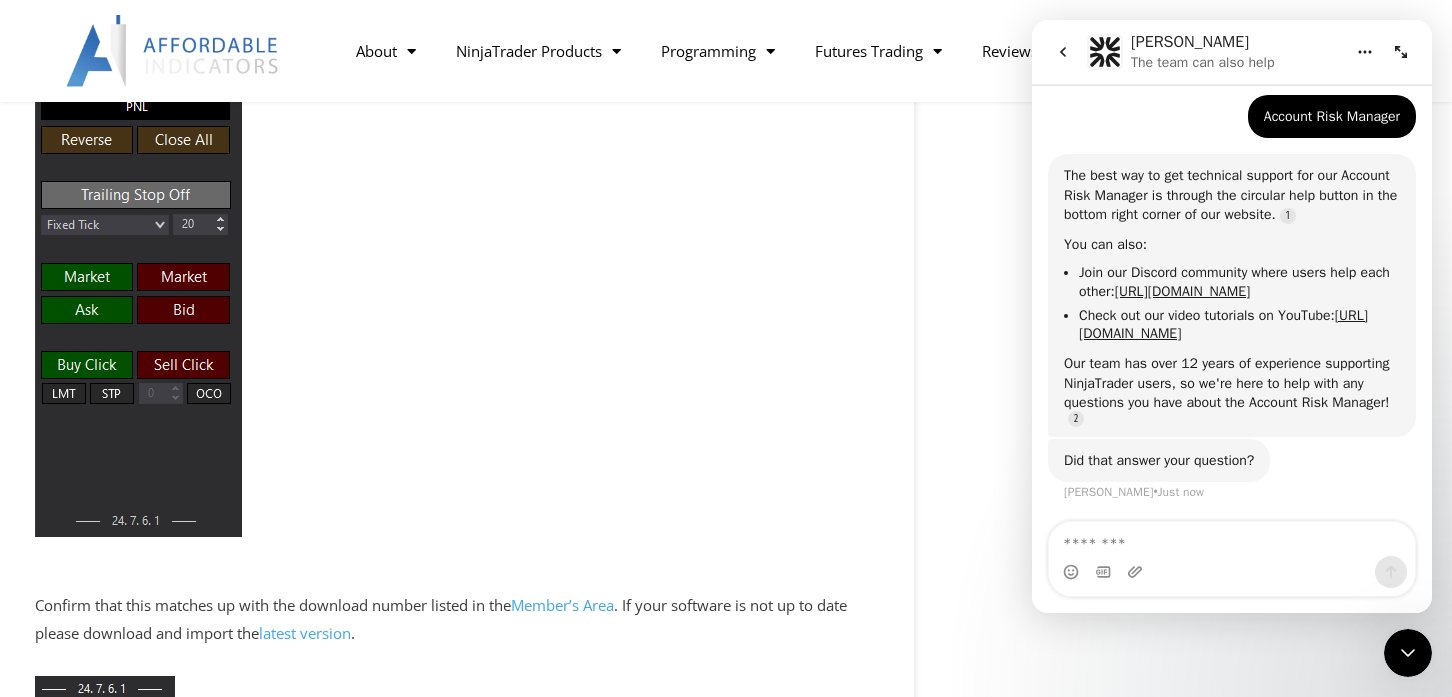 scroll, scrollTop: 762, scrollLeft: 0, axis: vertical 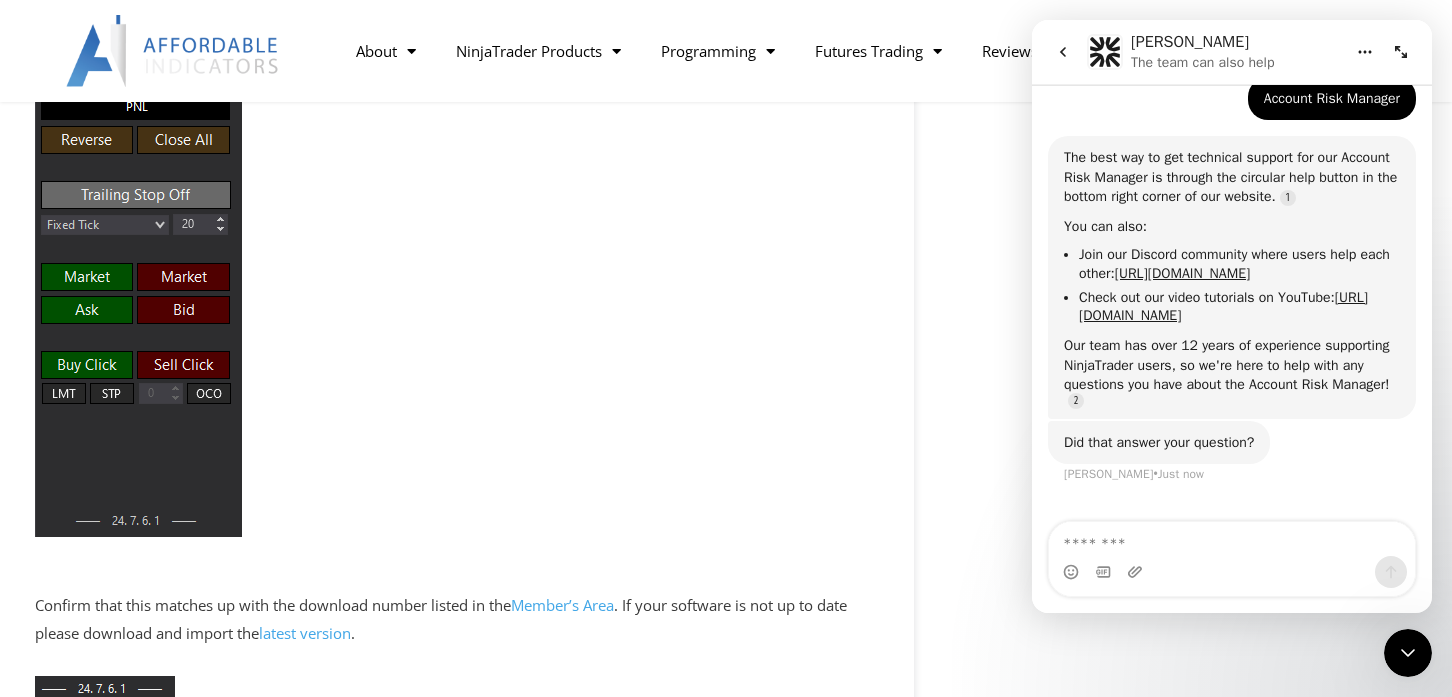 click 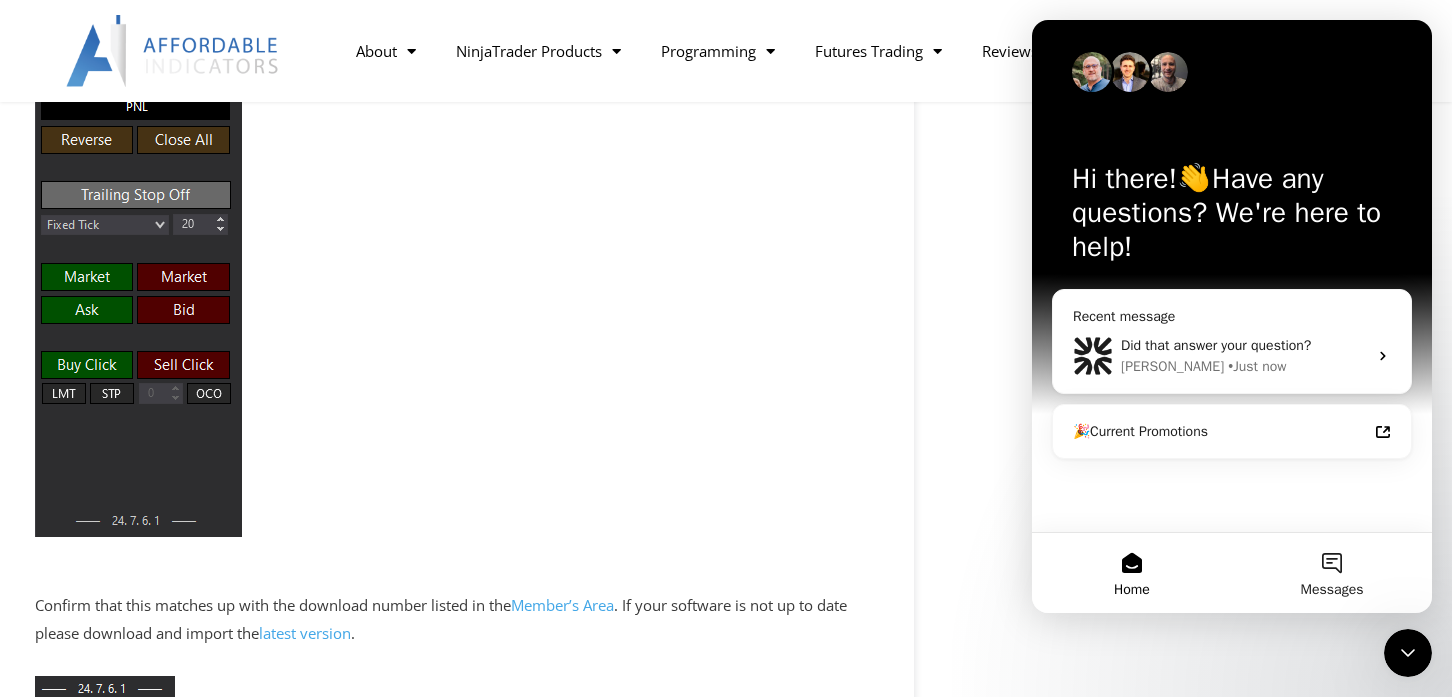 click on "Chart Trader
The Enhanced Chart Trader makes it easy to manage trades in a Chart window by solving many common challenges.
Order Flow
The Impact Order Flow analyzes tick data to create a dynamic display of details that truly impact trading decisions.
Indicators
We build the best NinjaTrader indicators with years of experience in trading futures and understanding what traders need." at bounding box center [1187, 875] 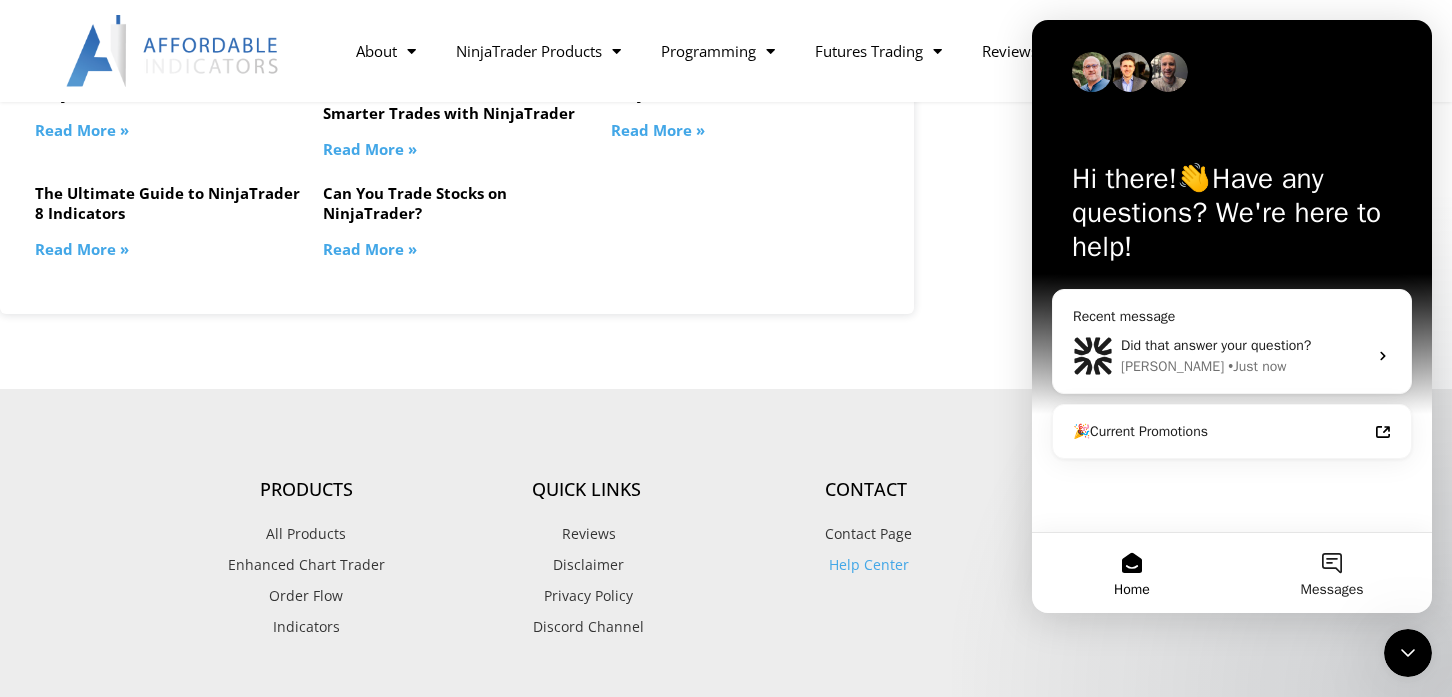 scroll, scrollTop: 3994, scrollLeft: 0, axis: vertical 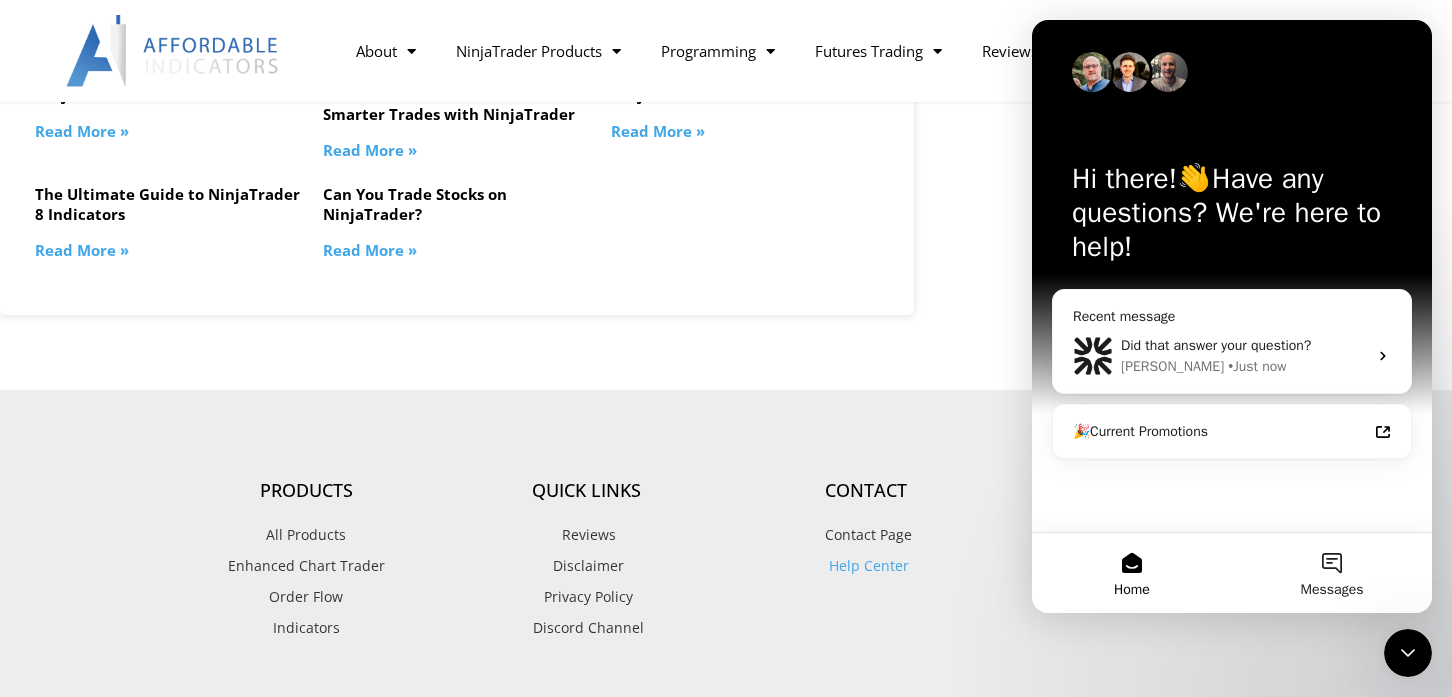 click on "About
Contact Us
Premium Support
Team
Partners
NinjaTrader
NinjaTrader FAQ
NinjaTrader Products
Promotions
See All Products
Enhanced Chart Trader
Accounts Dashboard
Impact Order Flow
Best Indicators
Programming
Request a Quote
Custom Indicators
Custom Strategies
Custom Order Execution
Custom Drawing Tools
Custom Market Analyzer Columns
Terms of Service
Futures Trading
Getting Started
Prop Firms
Articles
Reviews
About
Contact Us
Premium Support
Team
Partners
NinjaTrader
NinjaTrader FAQ
NinjaTrader Products
Promotions
See All Products
Enhanced Chart Trader
Accounts Dashboard
Impact Order Flow
Best Indicators
Programming
Request a Quote
Custom Indicators
Custom Strategies" at bounding box center (726, 51) 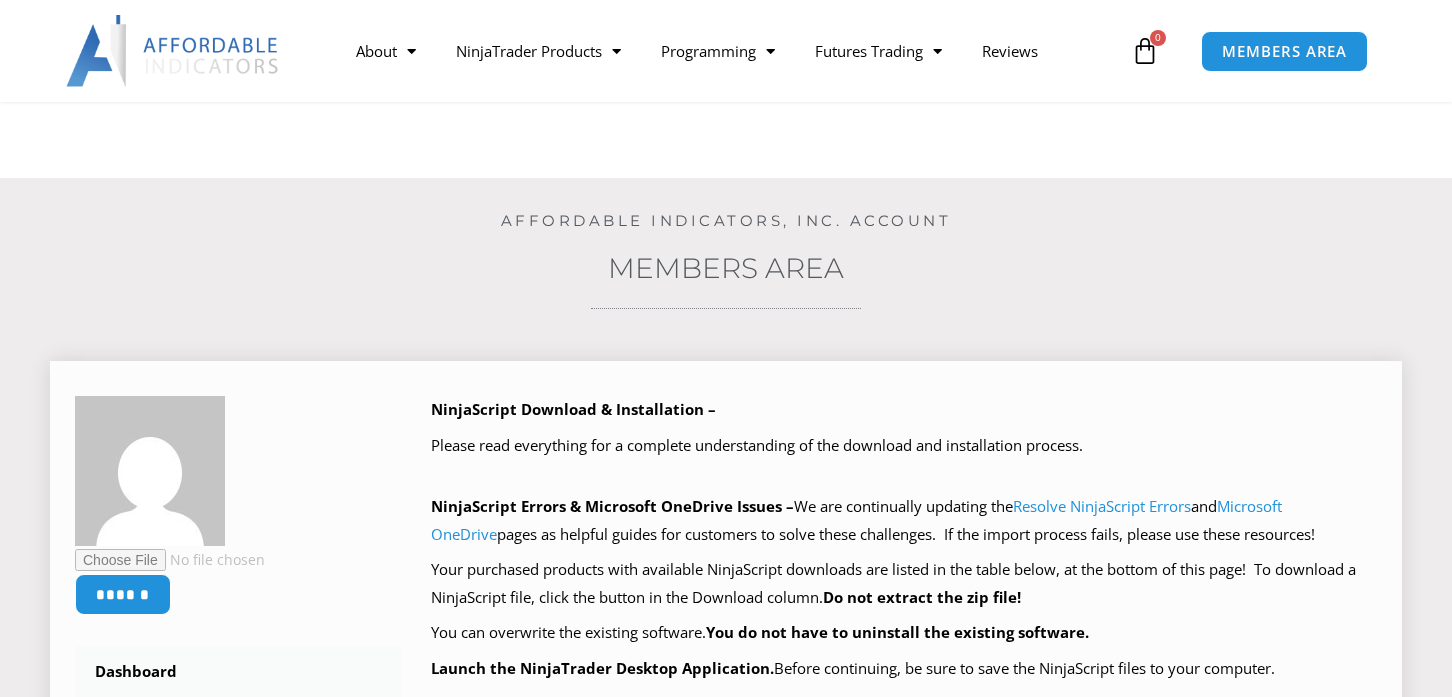 scroll, scrollTop: 897, scrollLeft: 0, axis: vertical 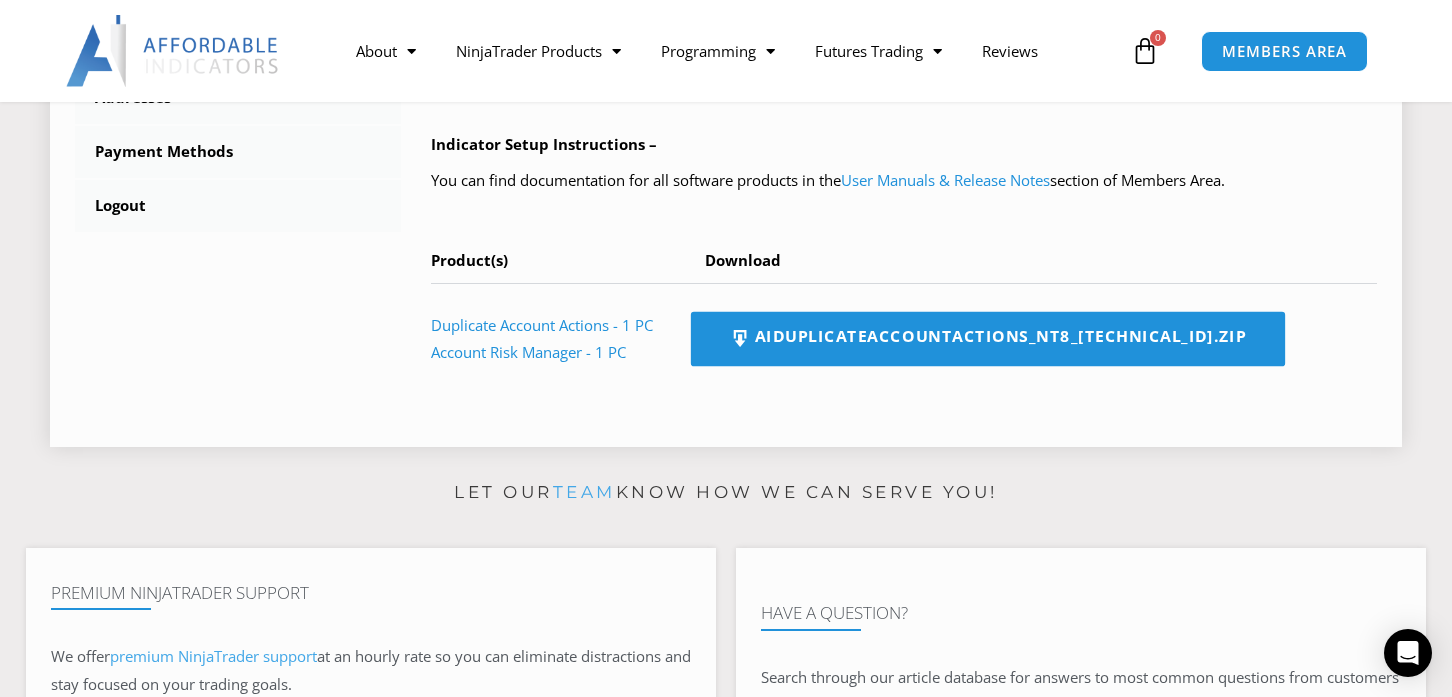 click on "AIDuplicateAccountActions_NT8_[TECHNICAL_ID].zip" at bounding box center [988, 339] 